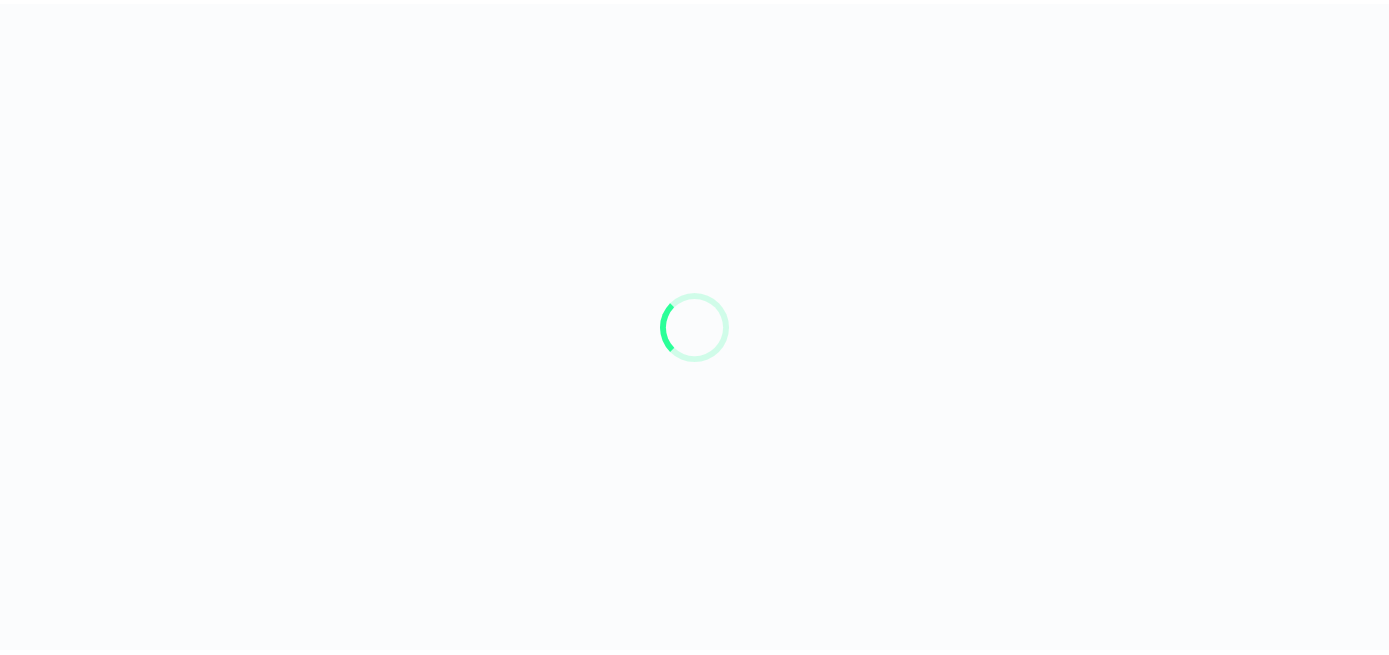 scroll, scrollTop: 0, scrollLeft: 0, axis: both 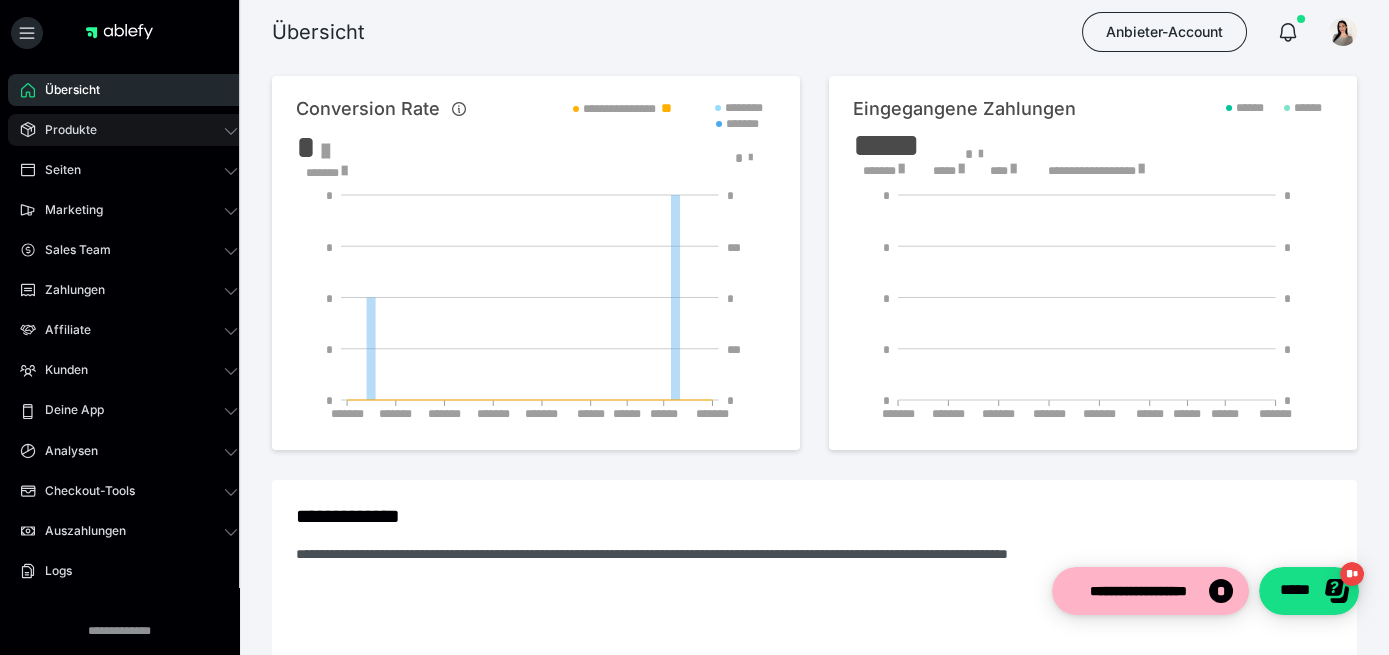 click on "Produkte" at bounding box center [129, 130] 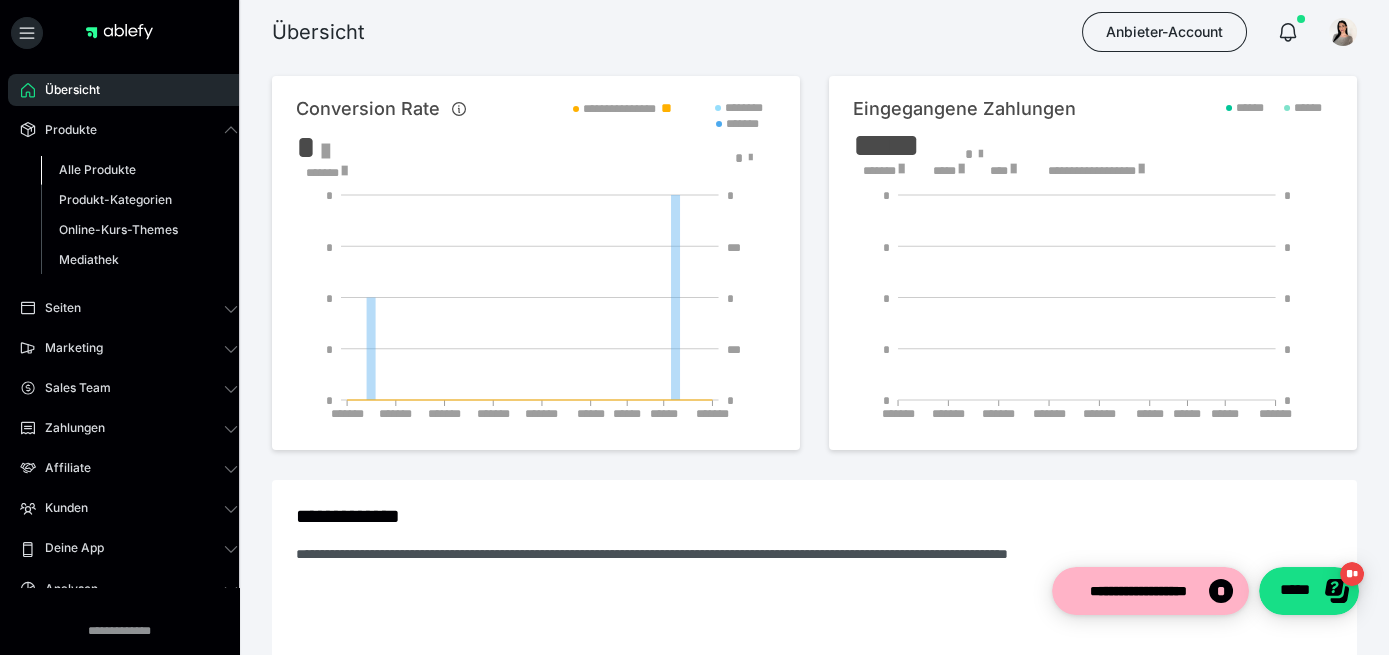click on "Alle Produkte" at bounding box center [139, 170] 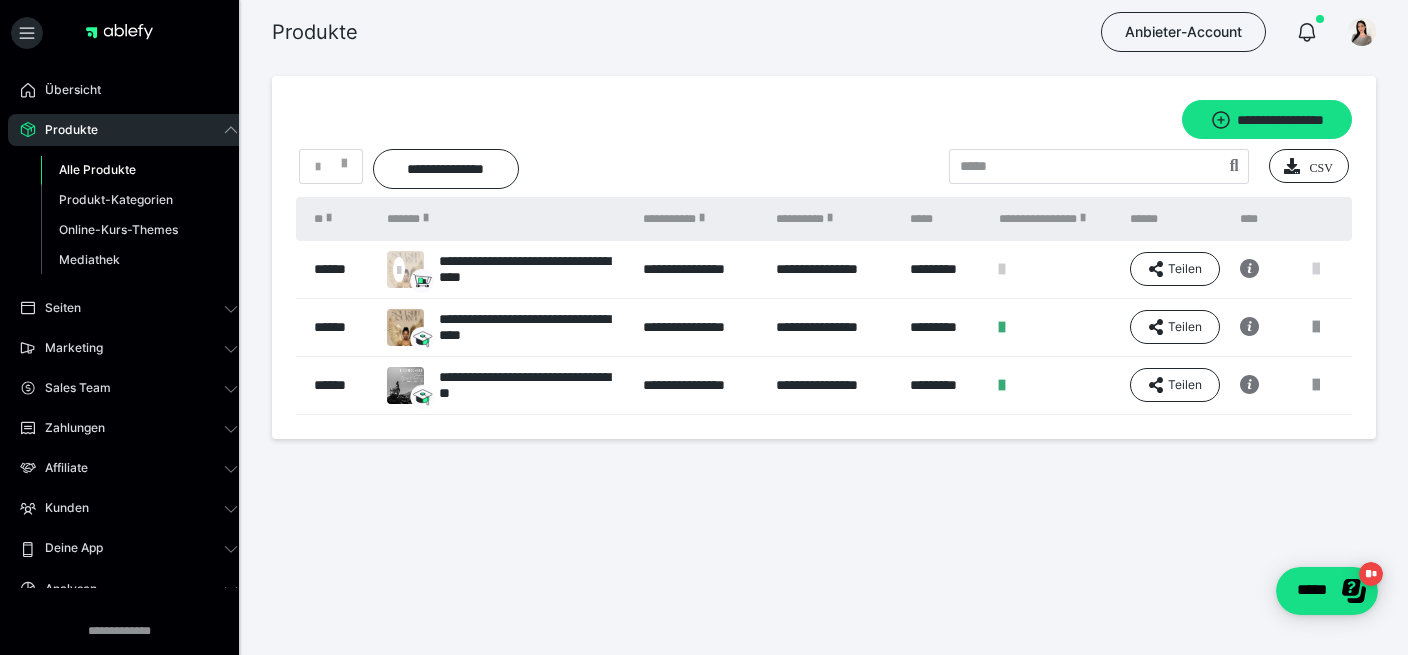 click at bounding box center [1316, 269] 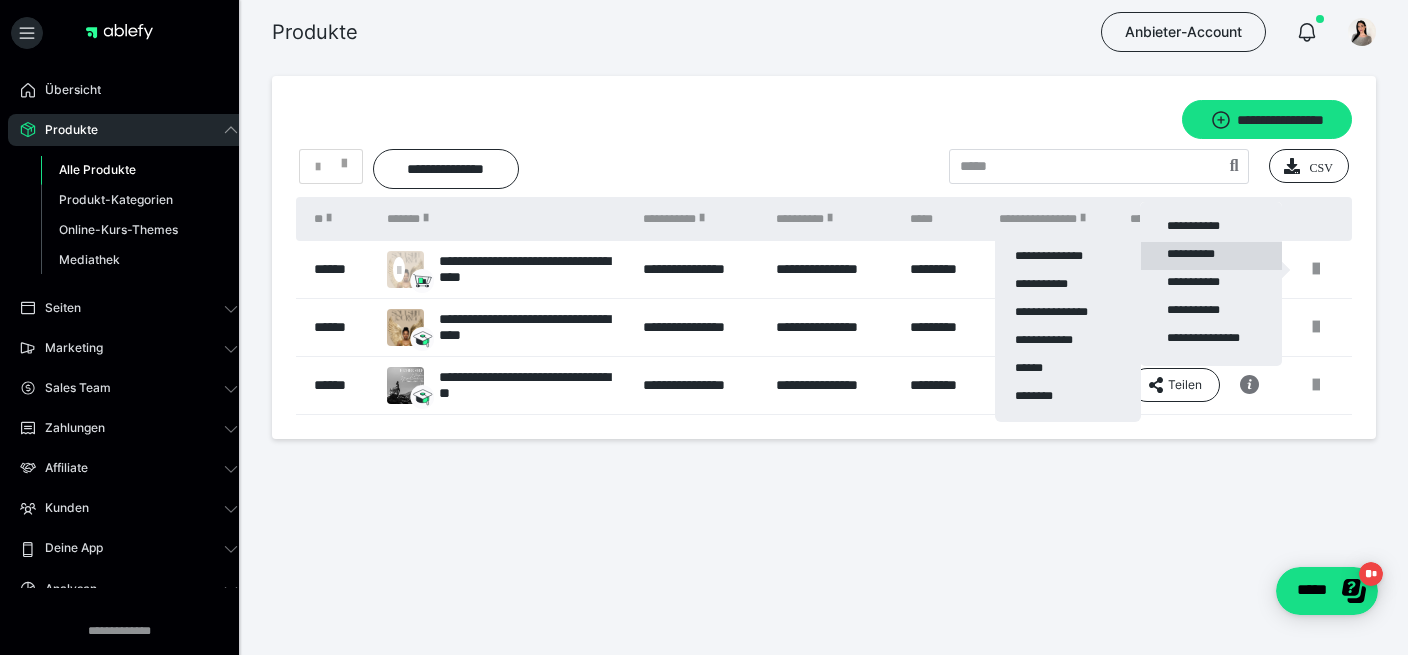 click on "**********" at bounding box center [1211, 256] 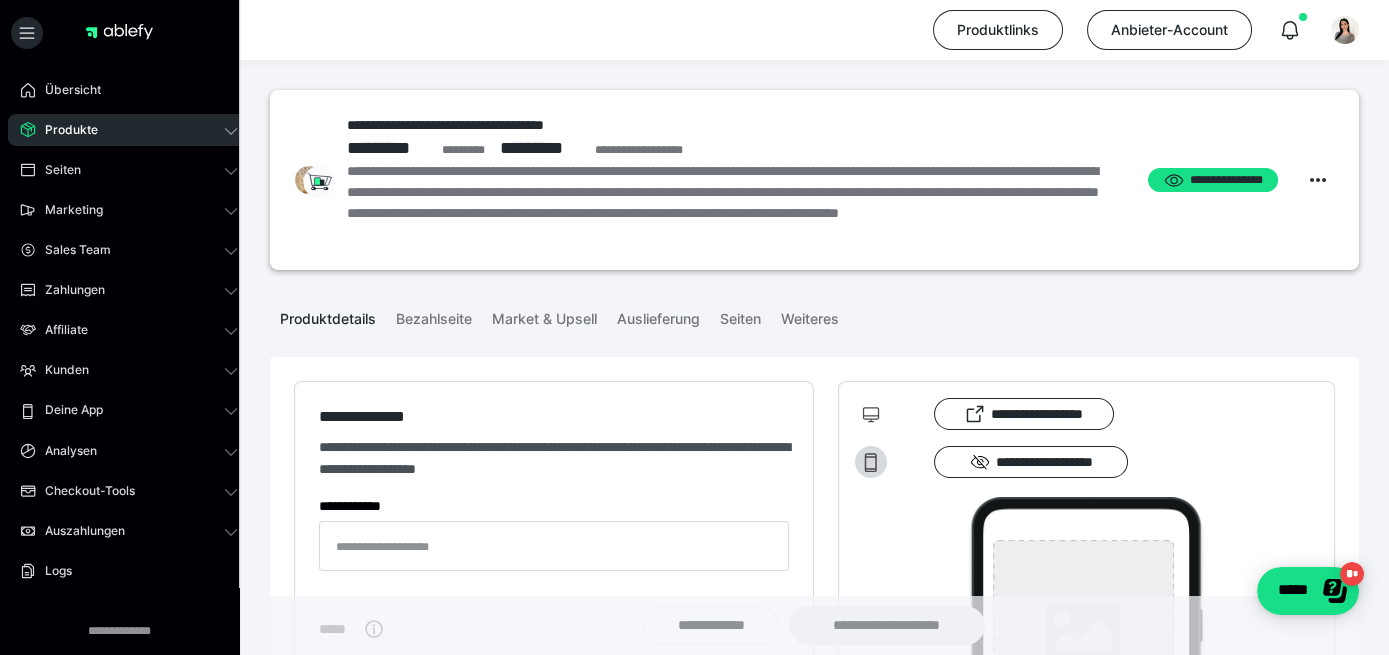 type on "**********" 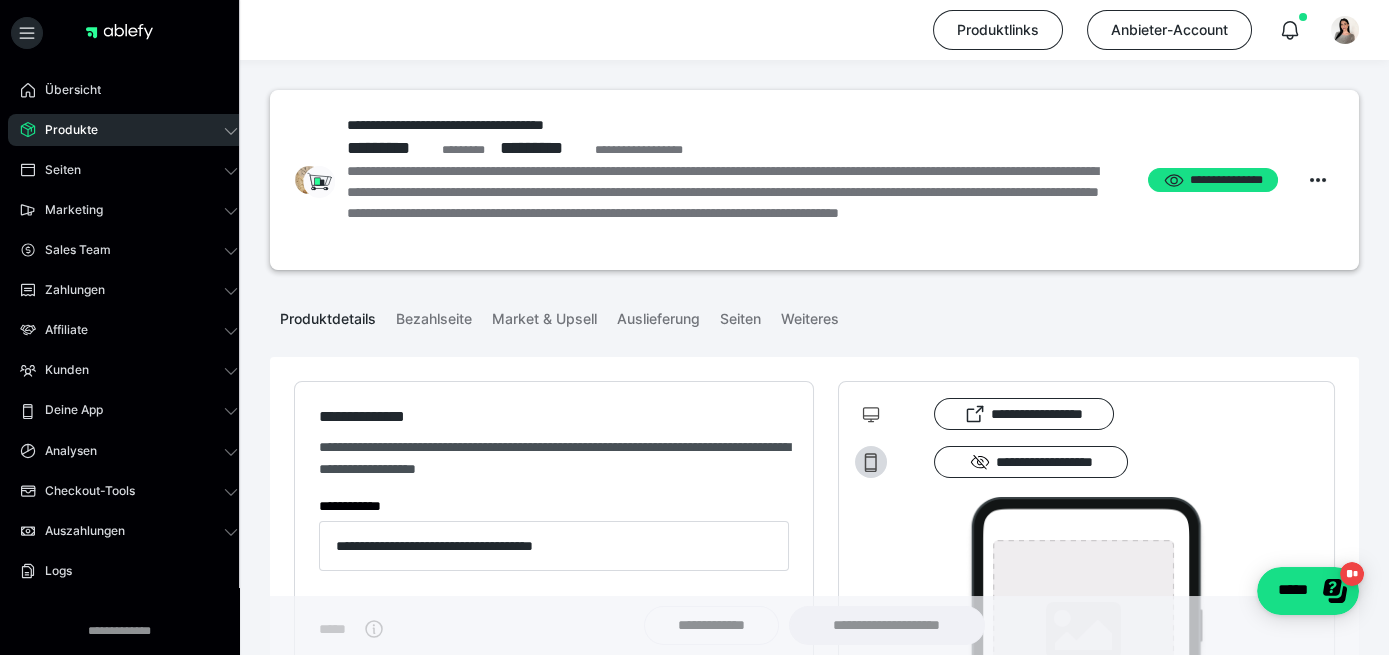 type on "**********" 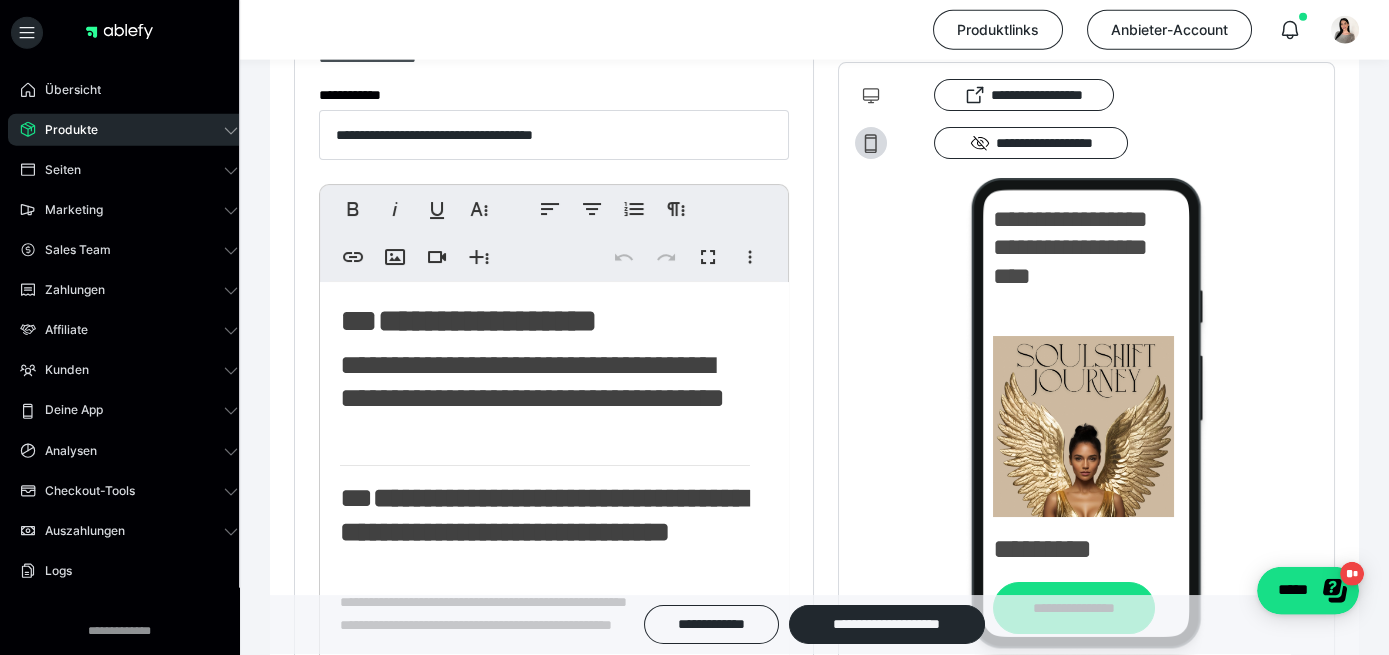 scroll, scrollTop: 379, scrollLeft: 0, axis: vertical 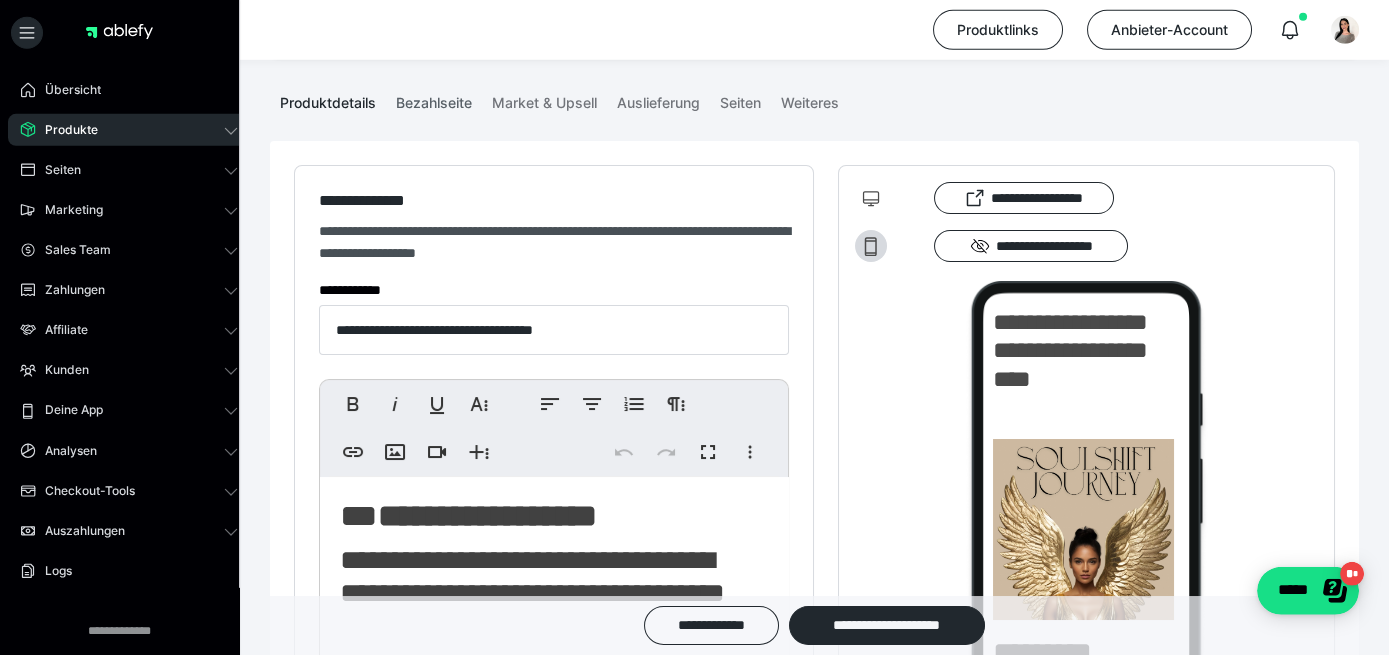 click on "Bezahlseite" at bounding box center (434, 99) 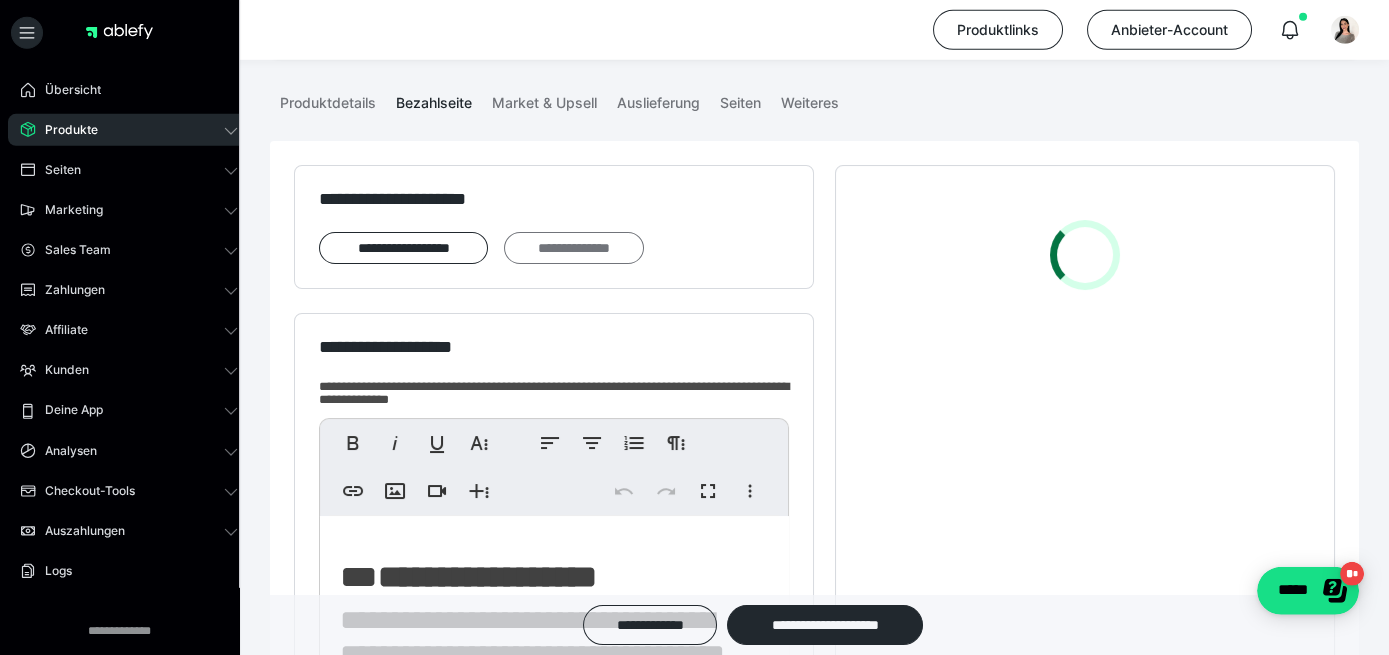 click on "**********" at bounding box center (574, 247) 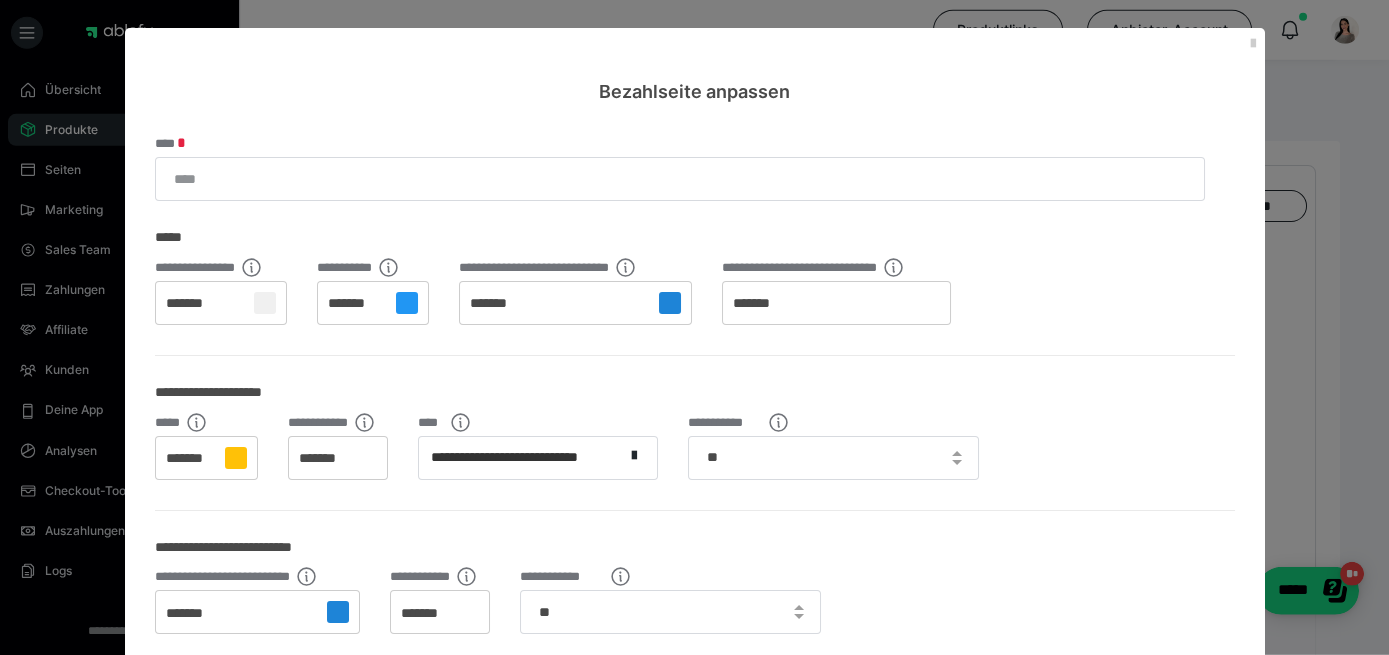 scroll, scrollTop: 0, scrollLeft: 0, axis: both 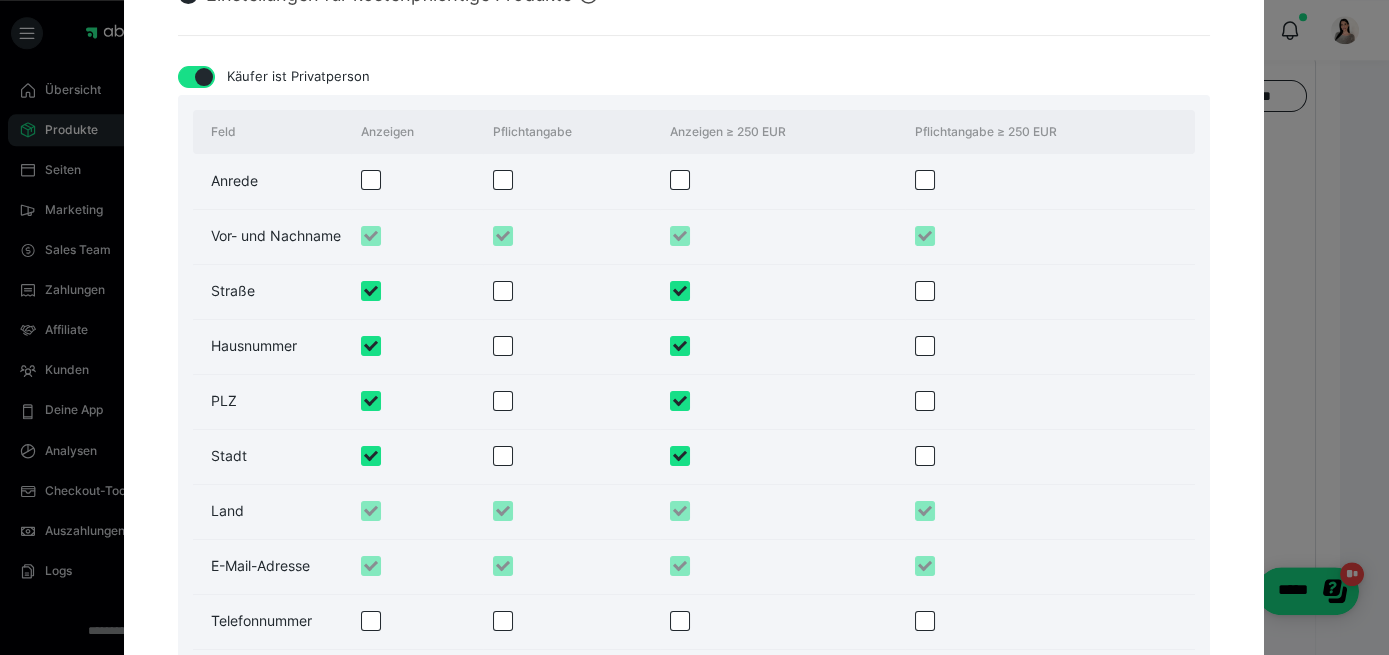 click at bounding box center (371, 291) 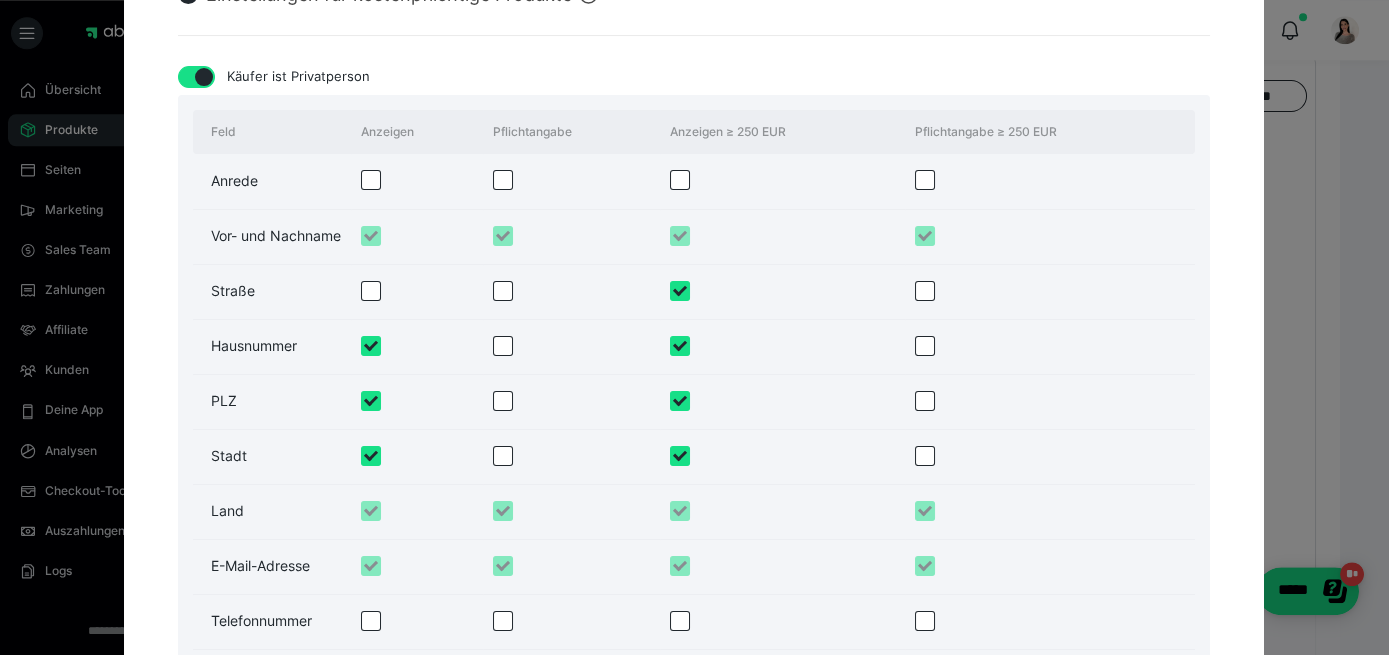 checkbox on "false" 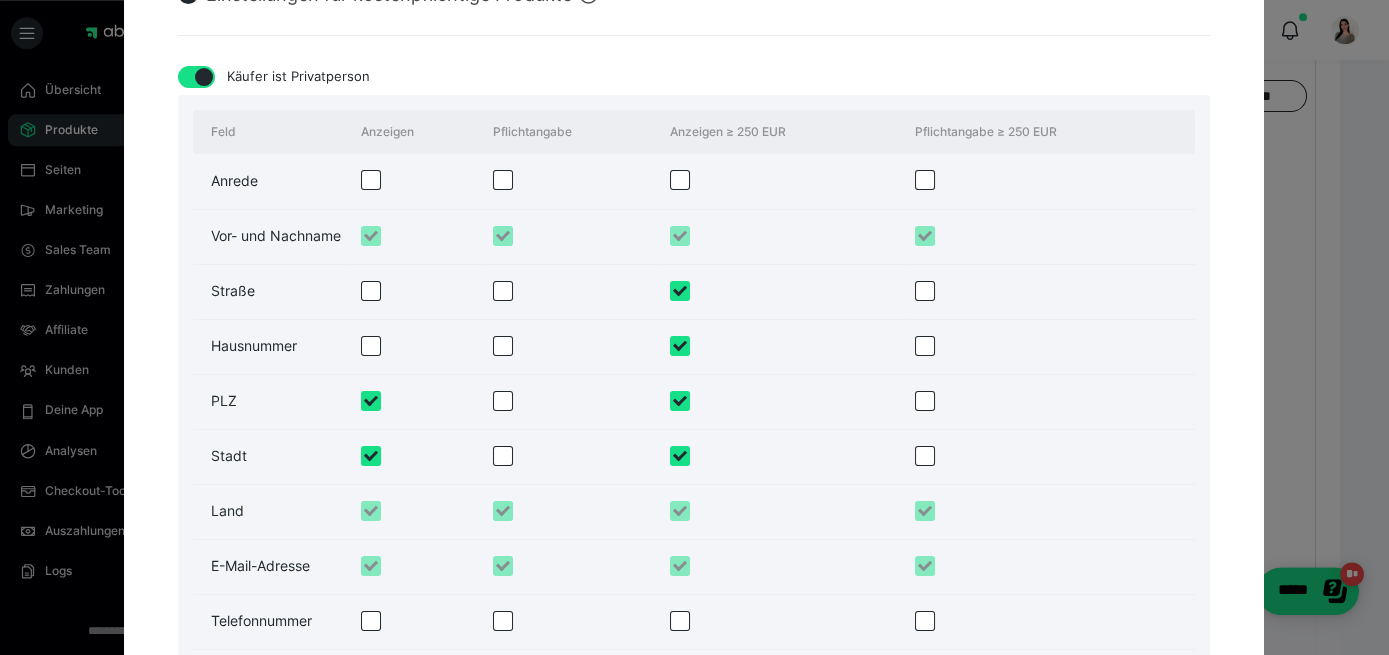 checkbox on "false" 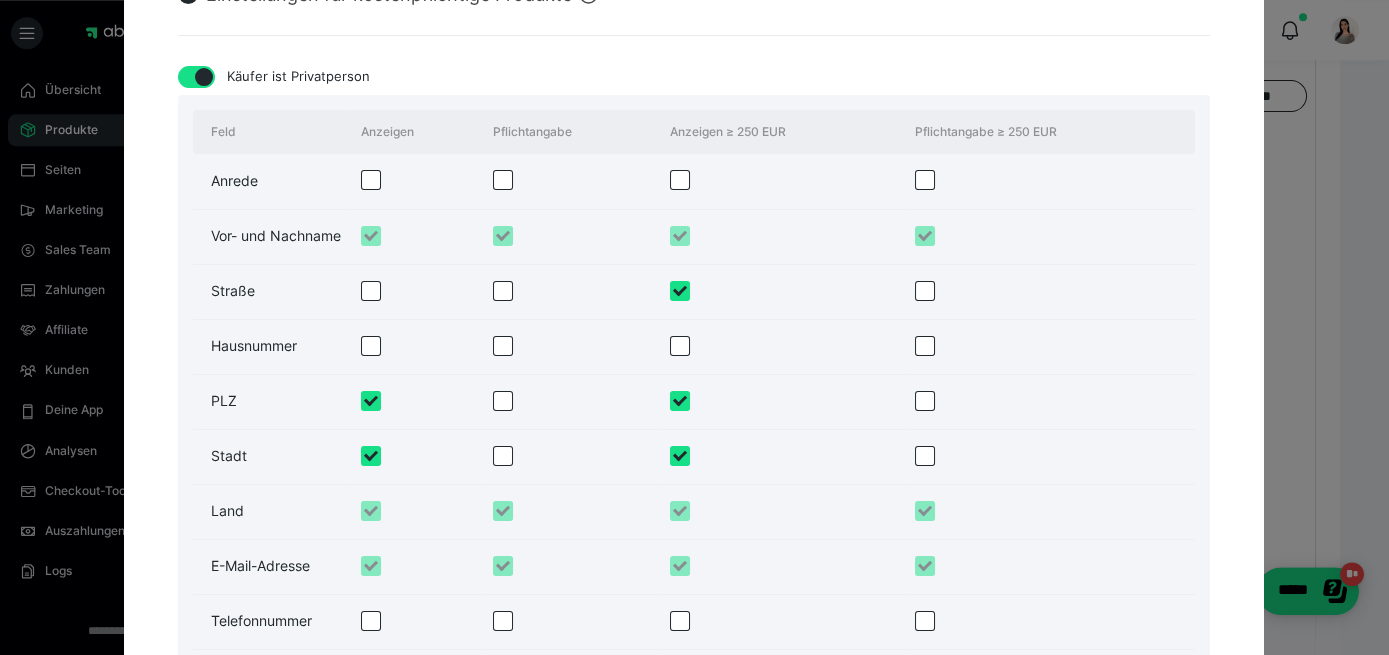 checkbox on "false" 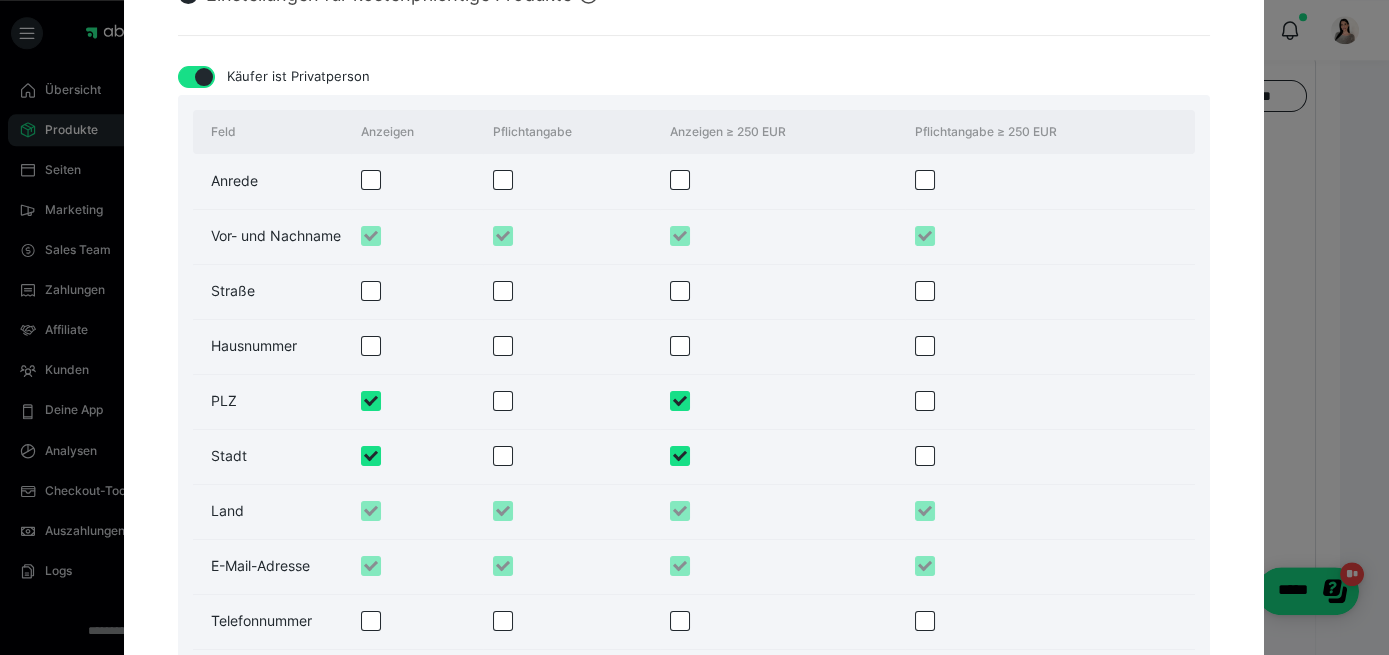 checkbox on "false" 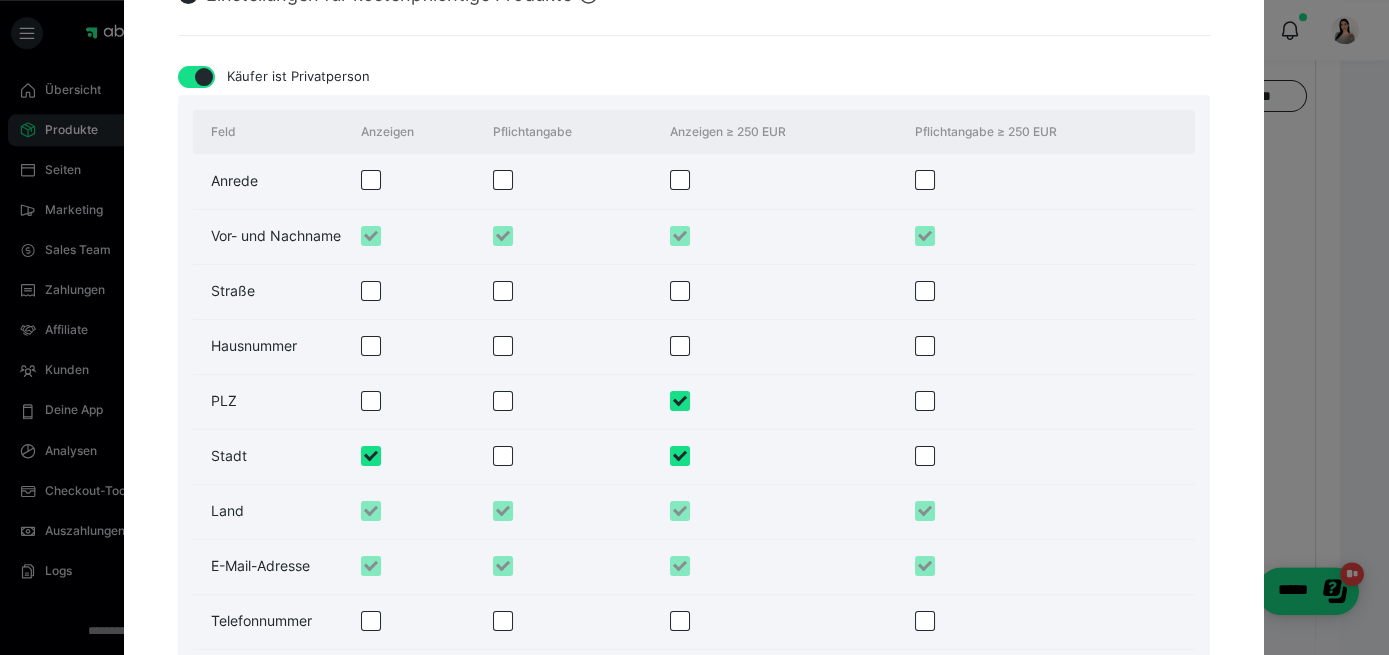 checkbox on "false" 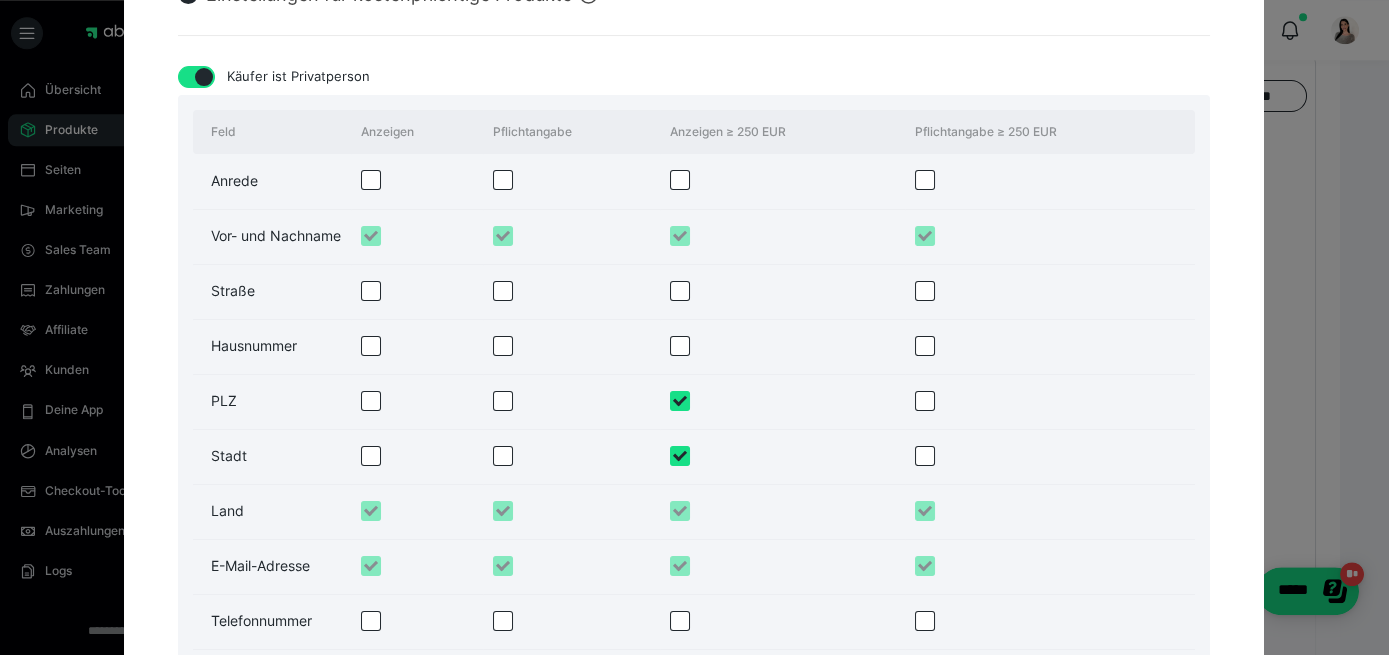 checkbox on "false" 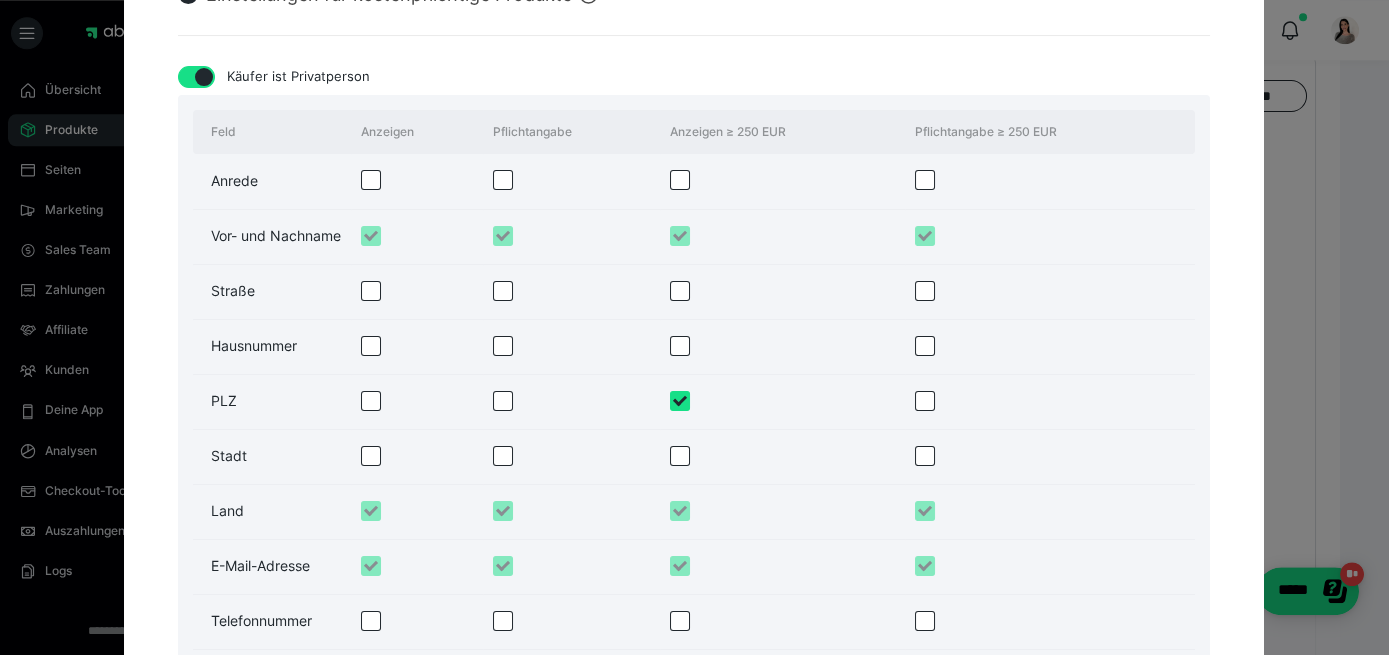 checkbox on "false" 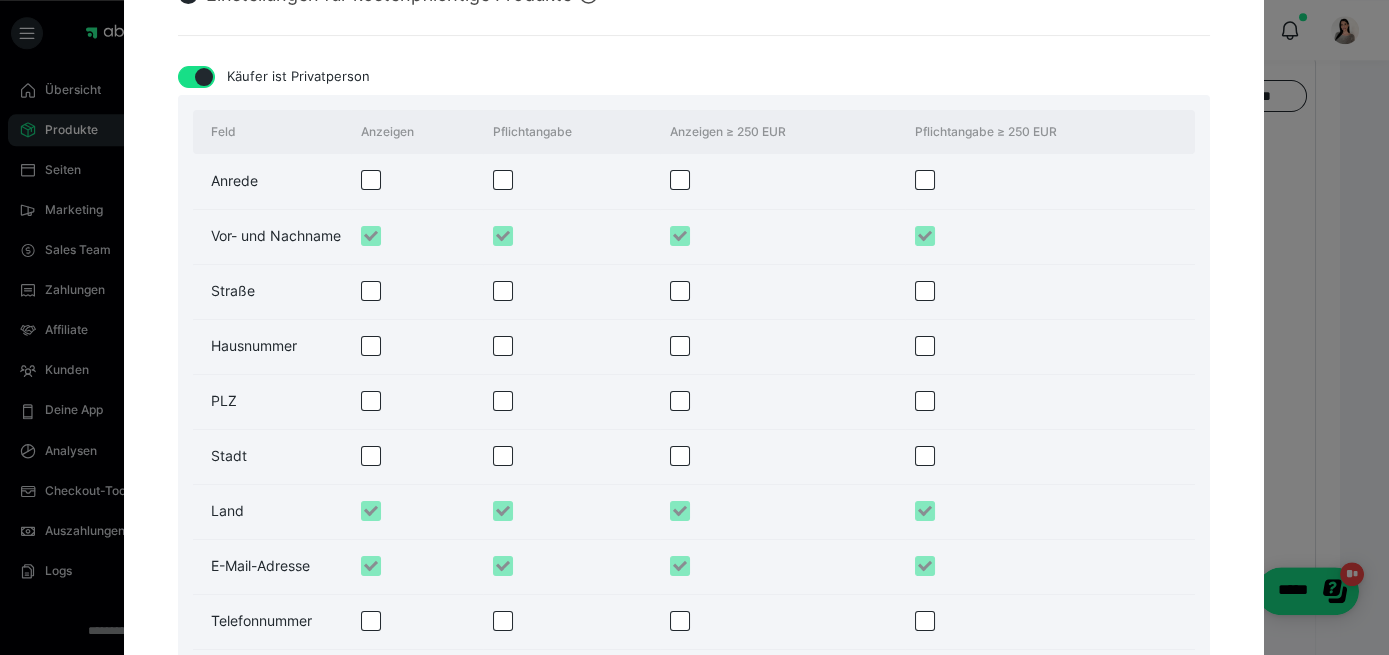 checkbox on "false" 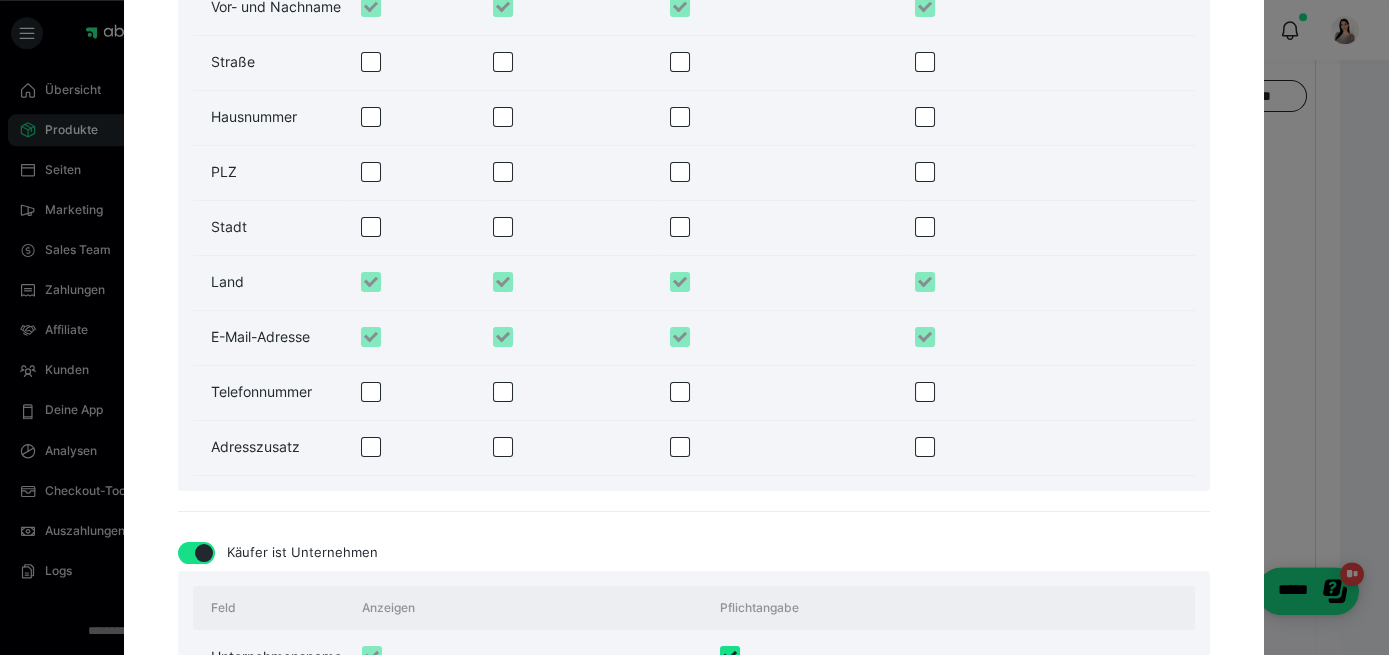 scroll, scrollTop: 1742, scrollLeft: 0, axis: vertical 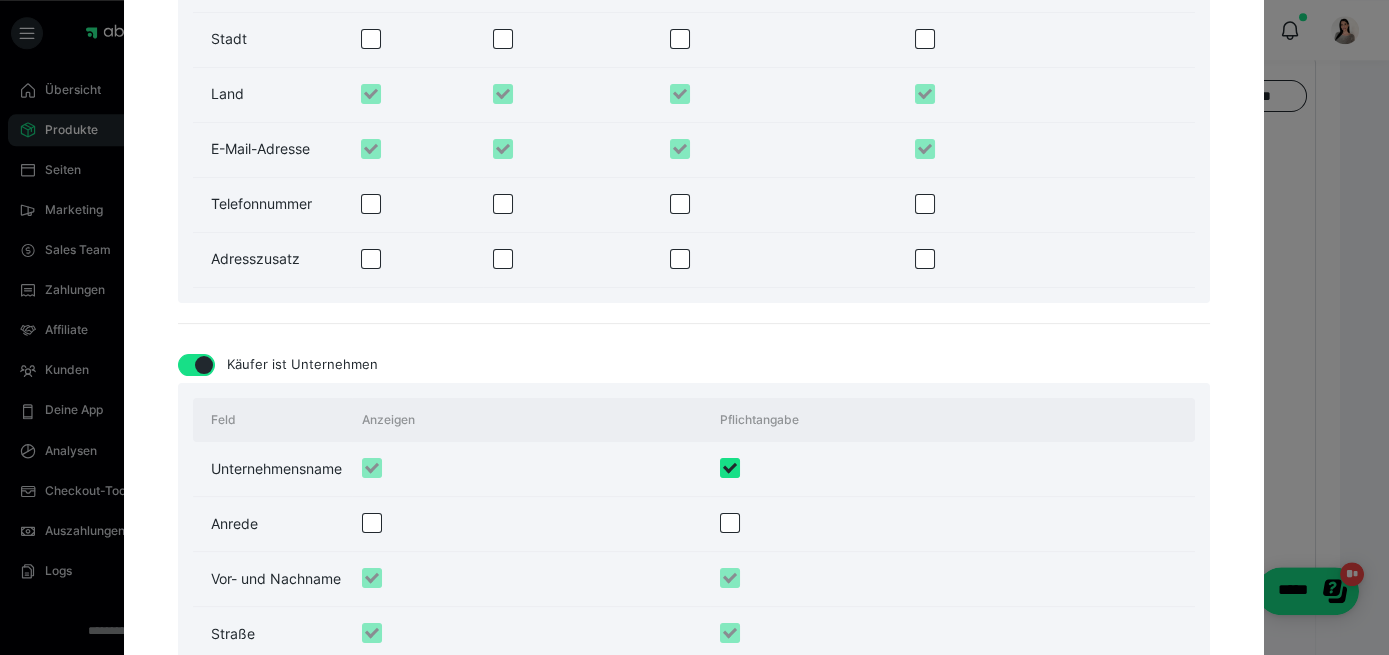click at bounding box center [371, 204] 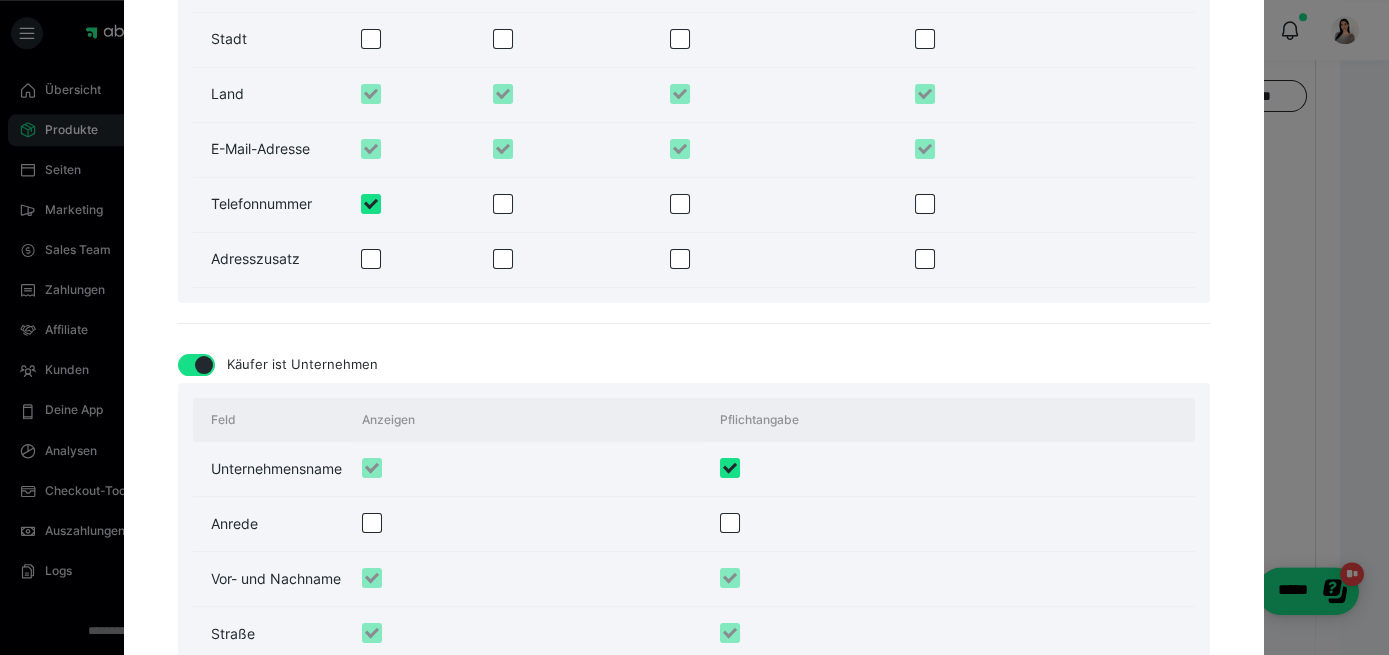 checkbox on "true" 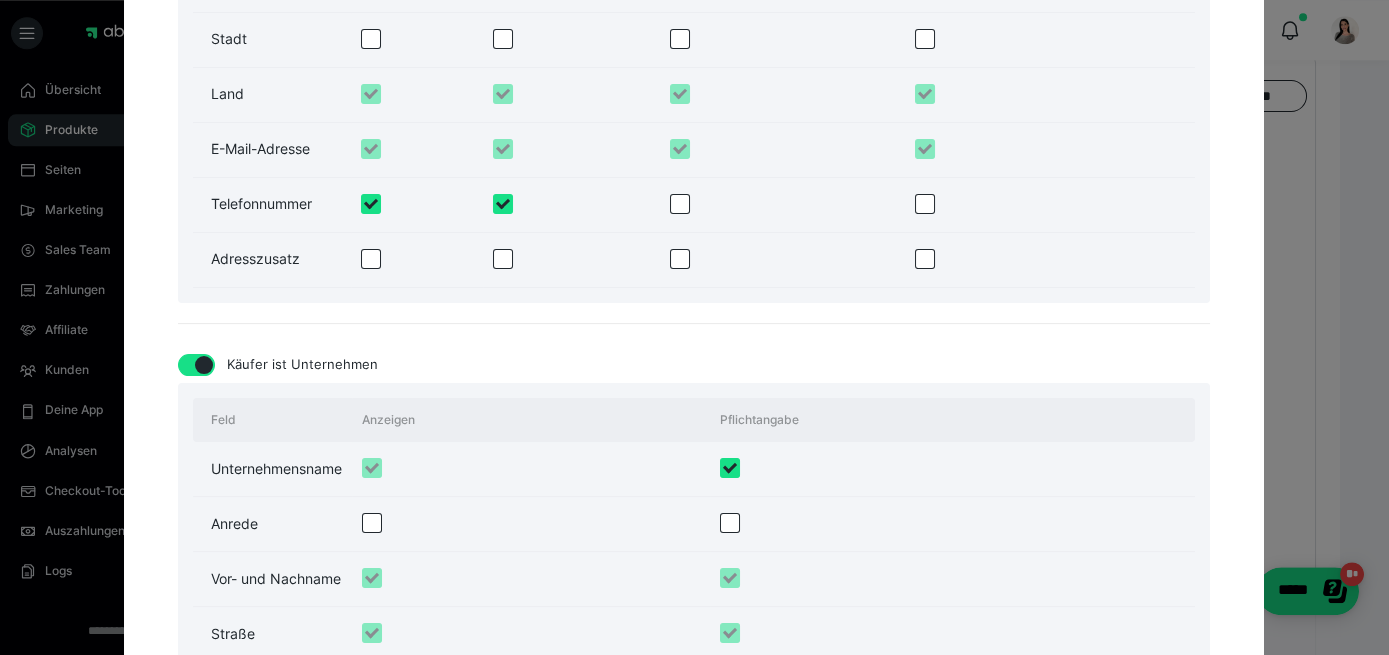 checkbox on "true" 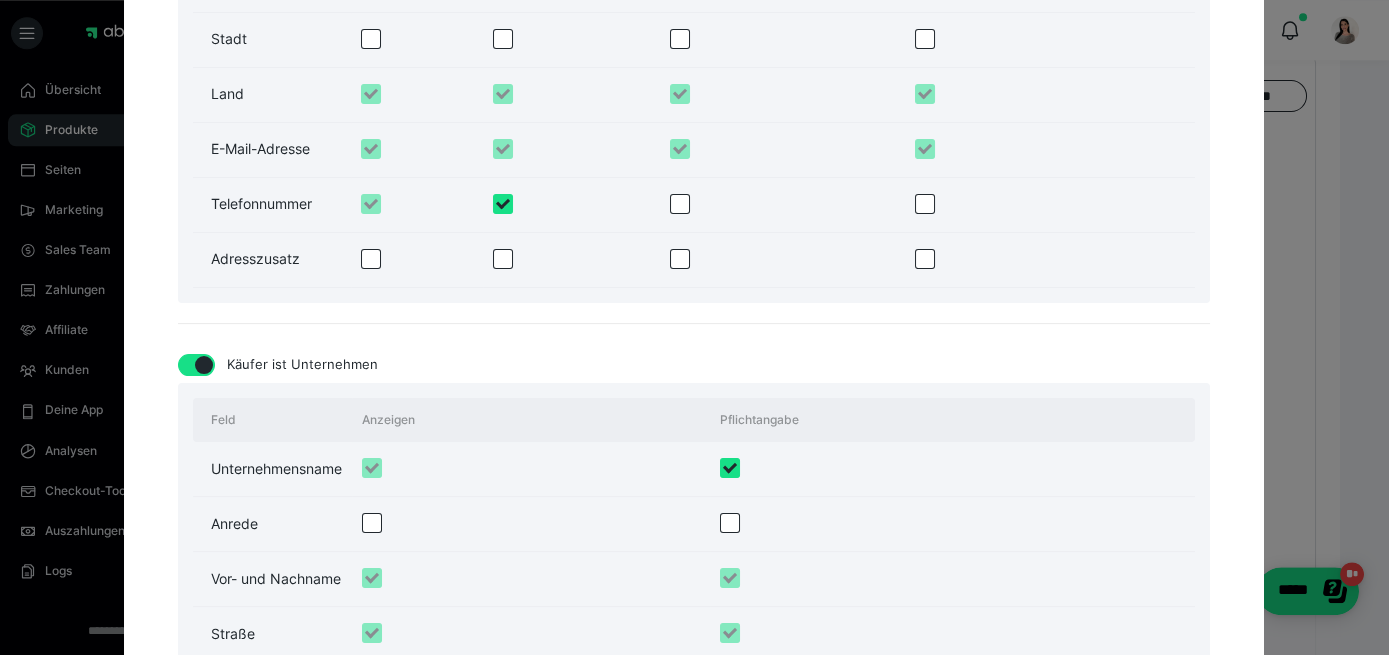click at bounding box center (782, 204) 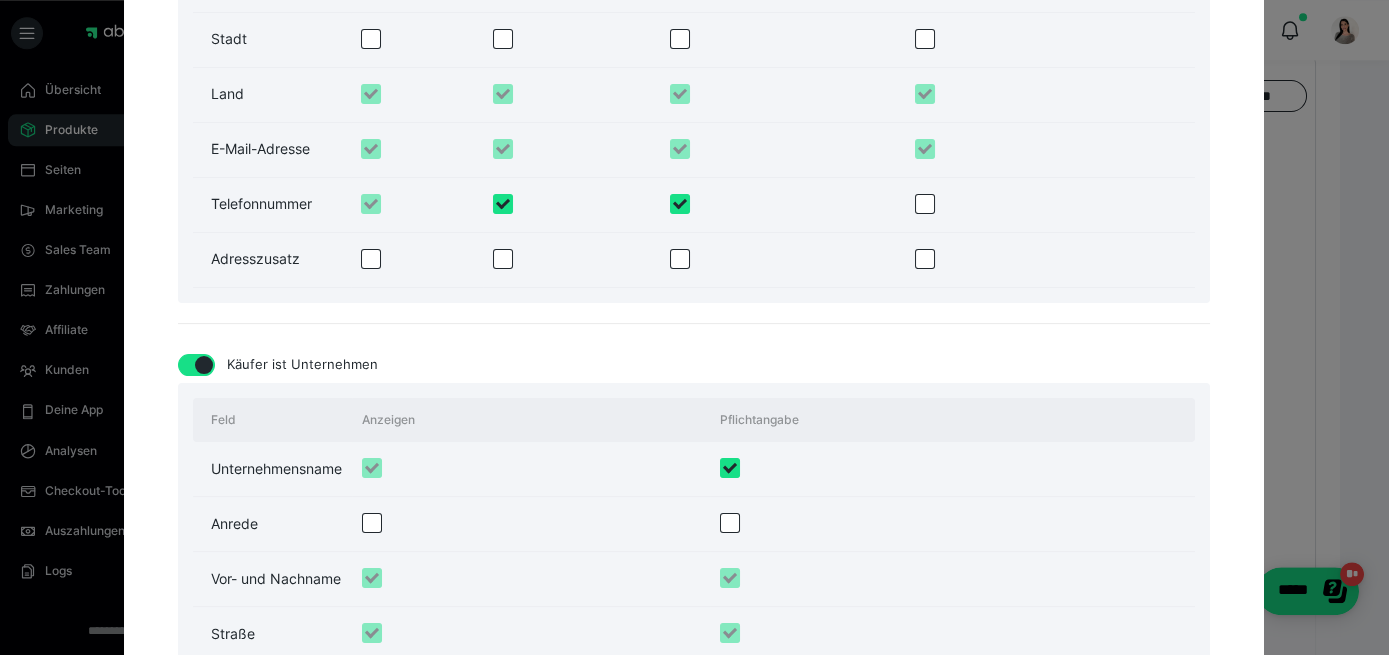 checkbox on "true" 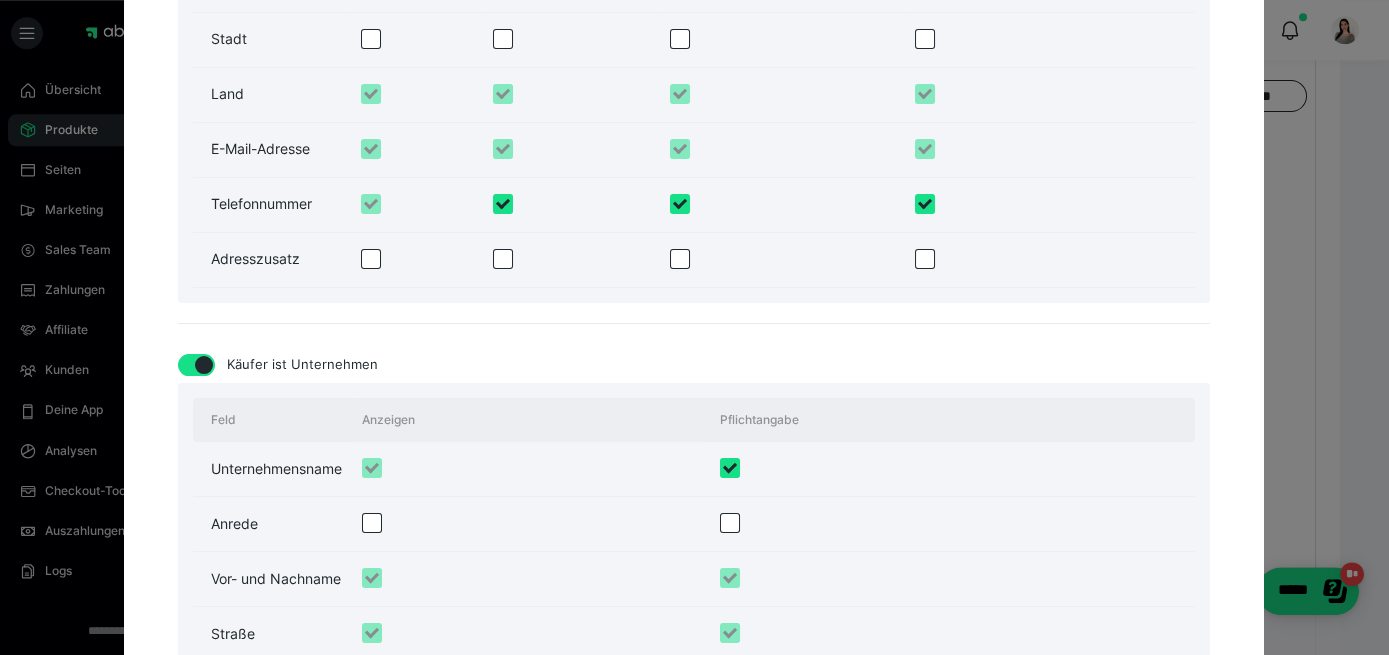 checkbox on "true" 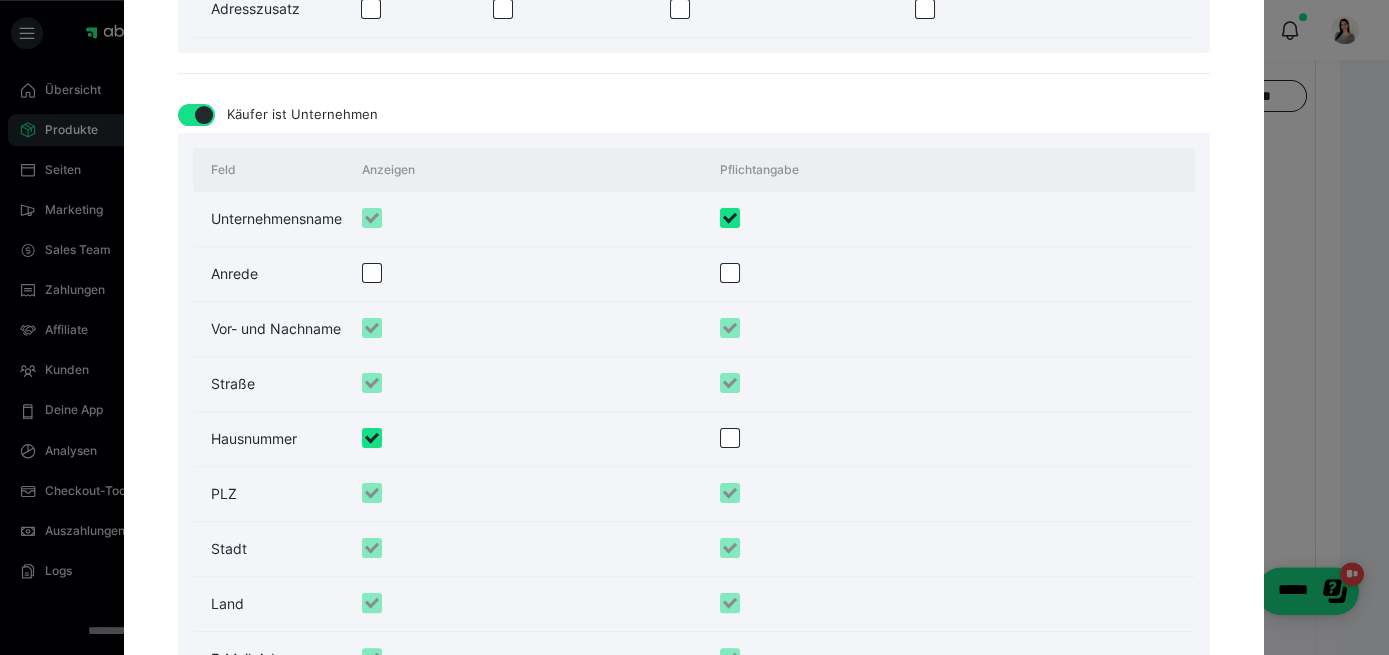 scroll, scrollTop: 2012, scrollLeft: 0, axis: vertical 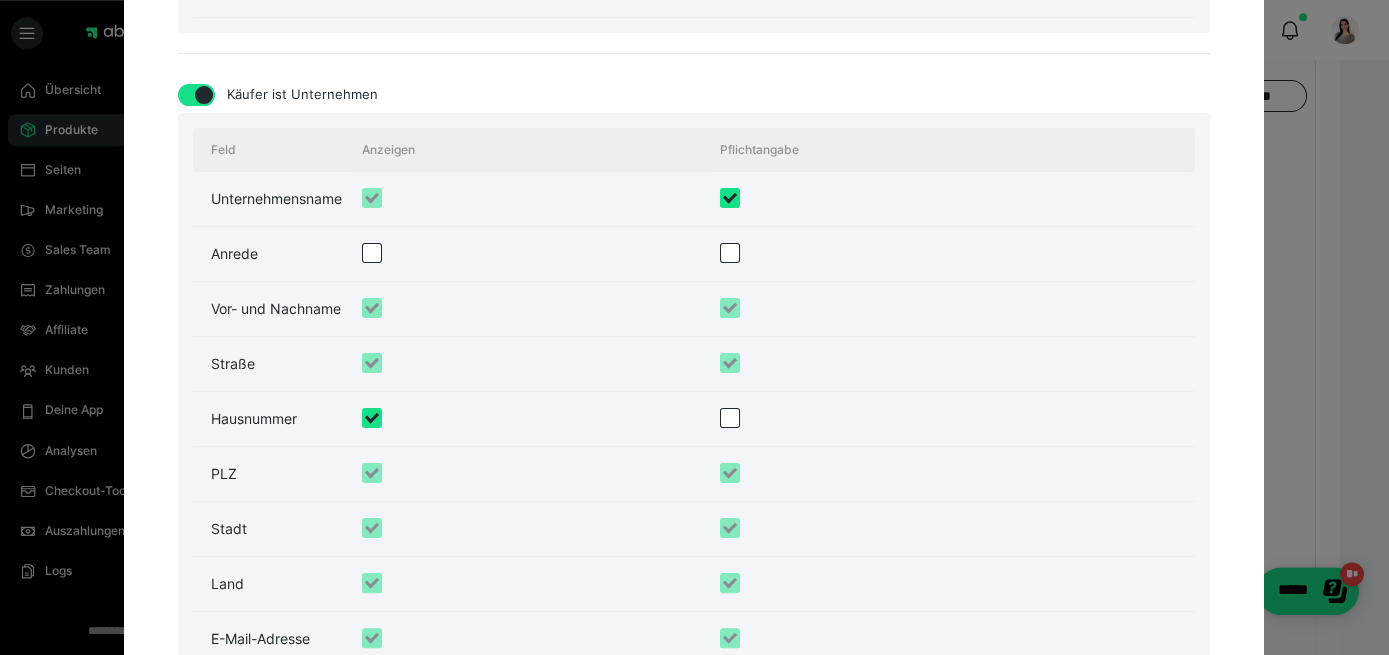 click at bounding box center (531, 419) 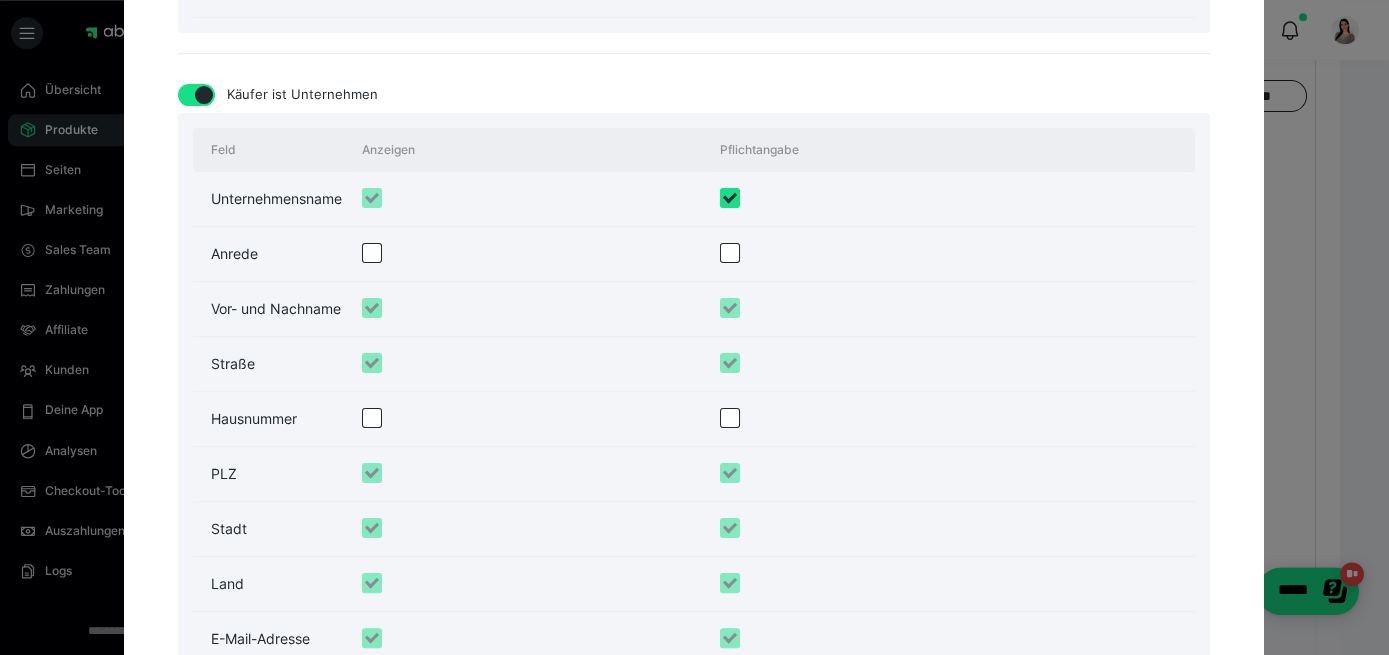checkbox on "false" 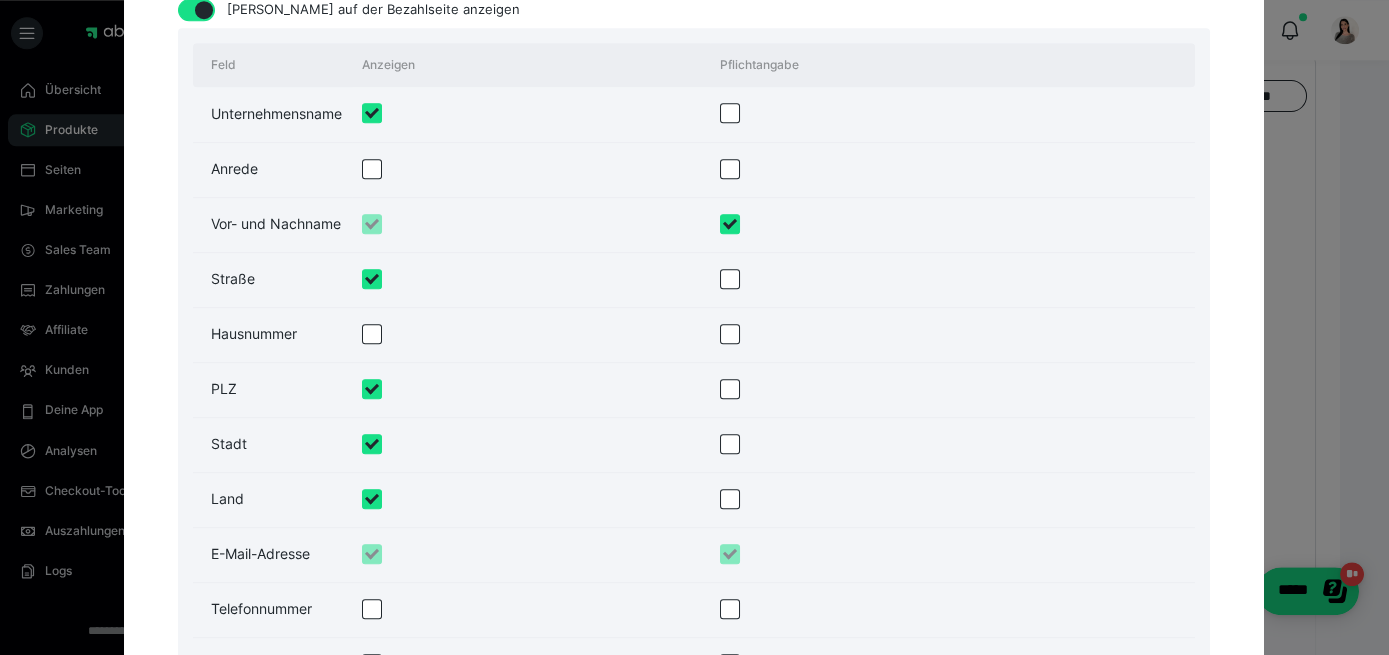 scroll, scrollTop: 3208, scrollLeft: 0, axis: vertical 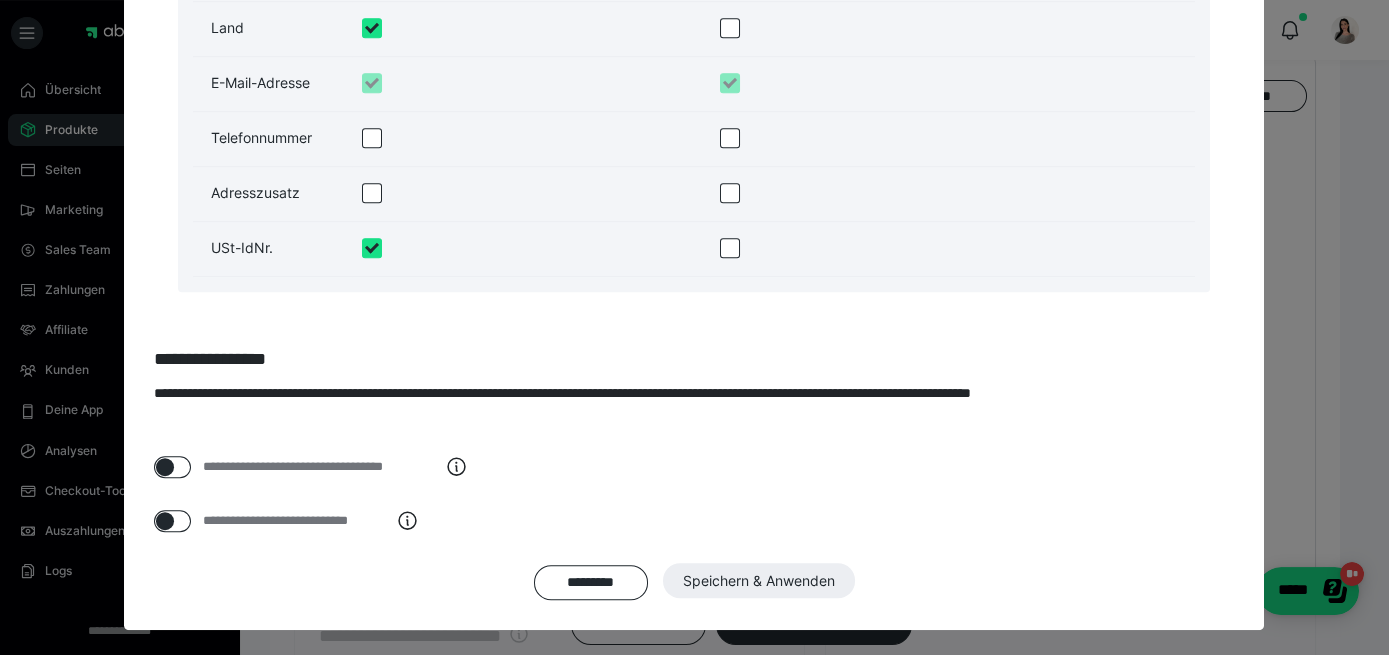 click on "********* Speichern & Anwenden" at bounding box center (694, 581) 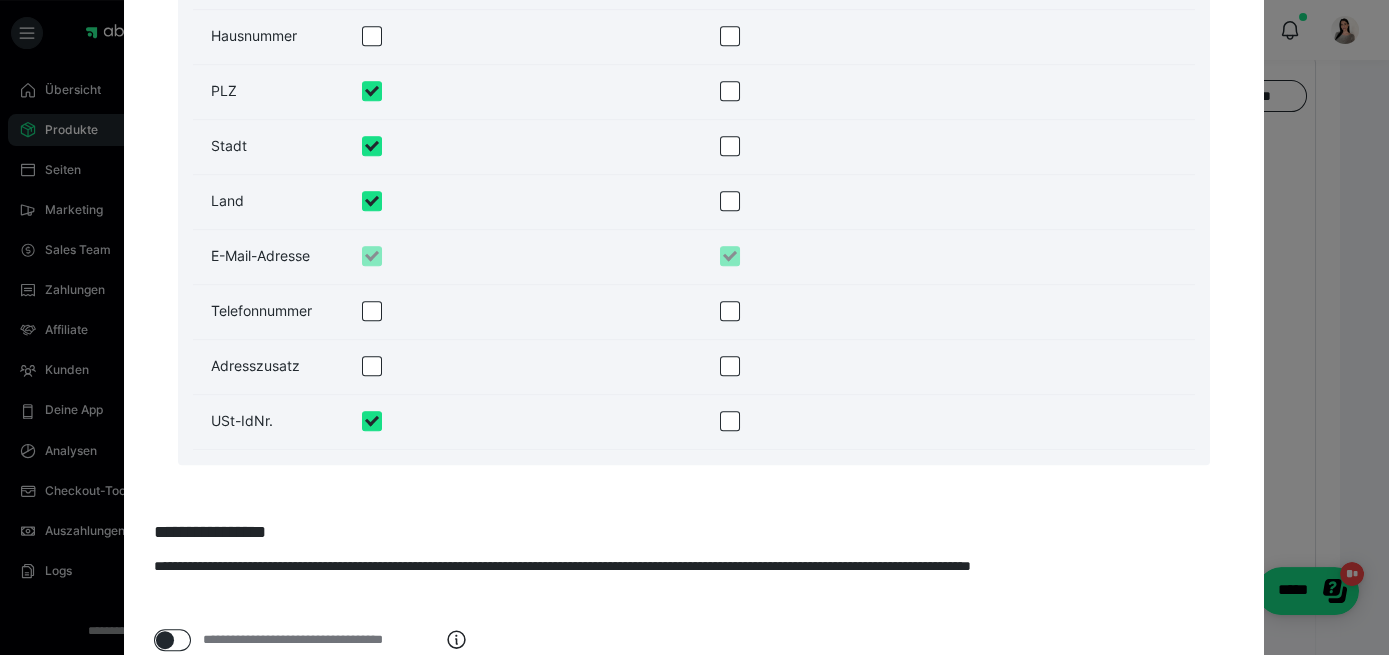 scroll, scrollTop: 3684, scrollLeft: 0, axis: vertical 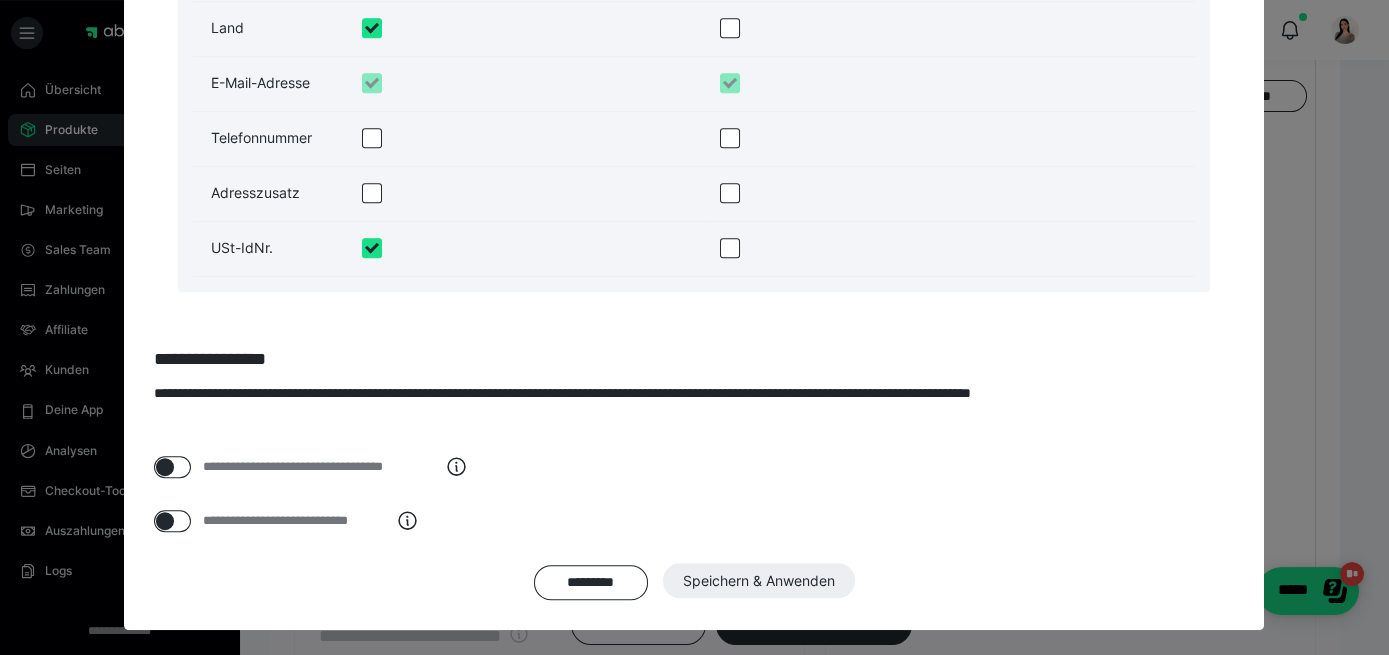 click on "********* Speichern & Anwenden" at bounding box center (694, 581) 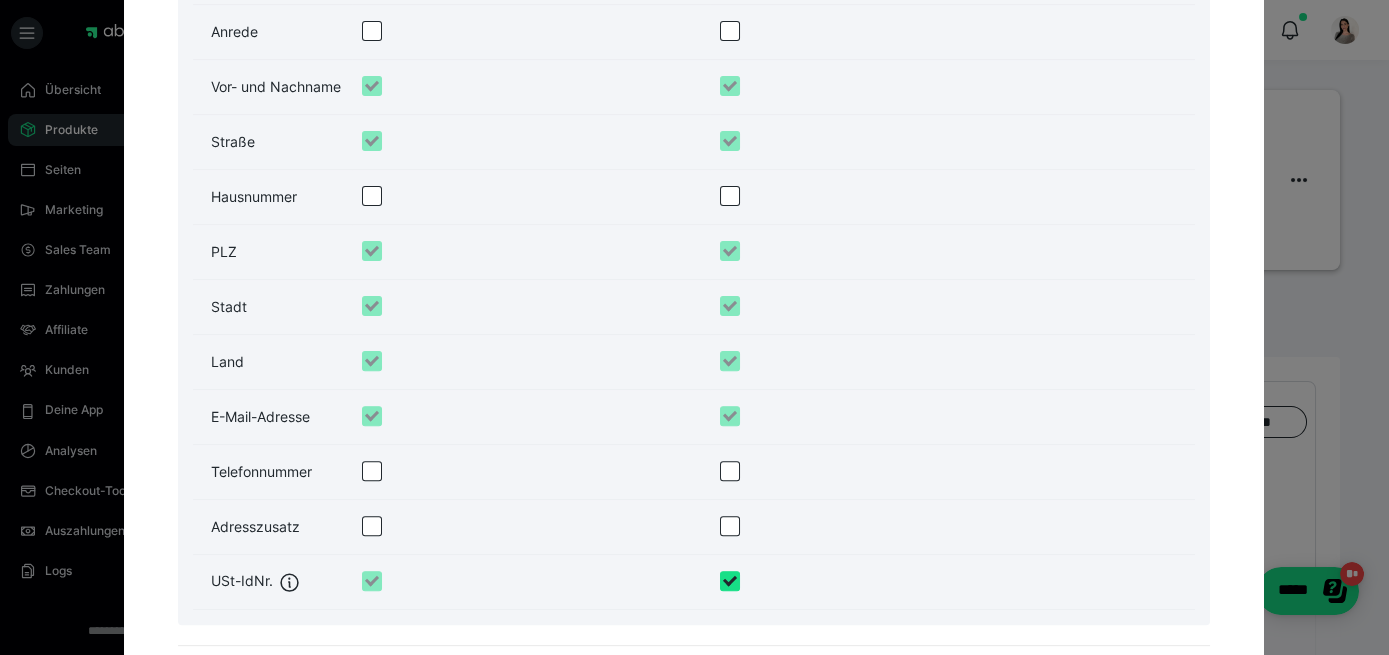 scroll, scrollTop: 1995, scrollLeft: 0, axis: vertical 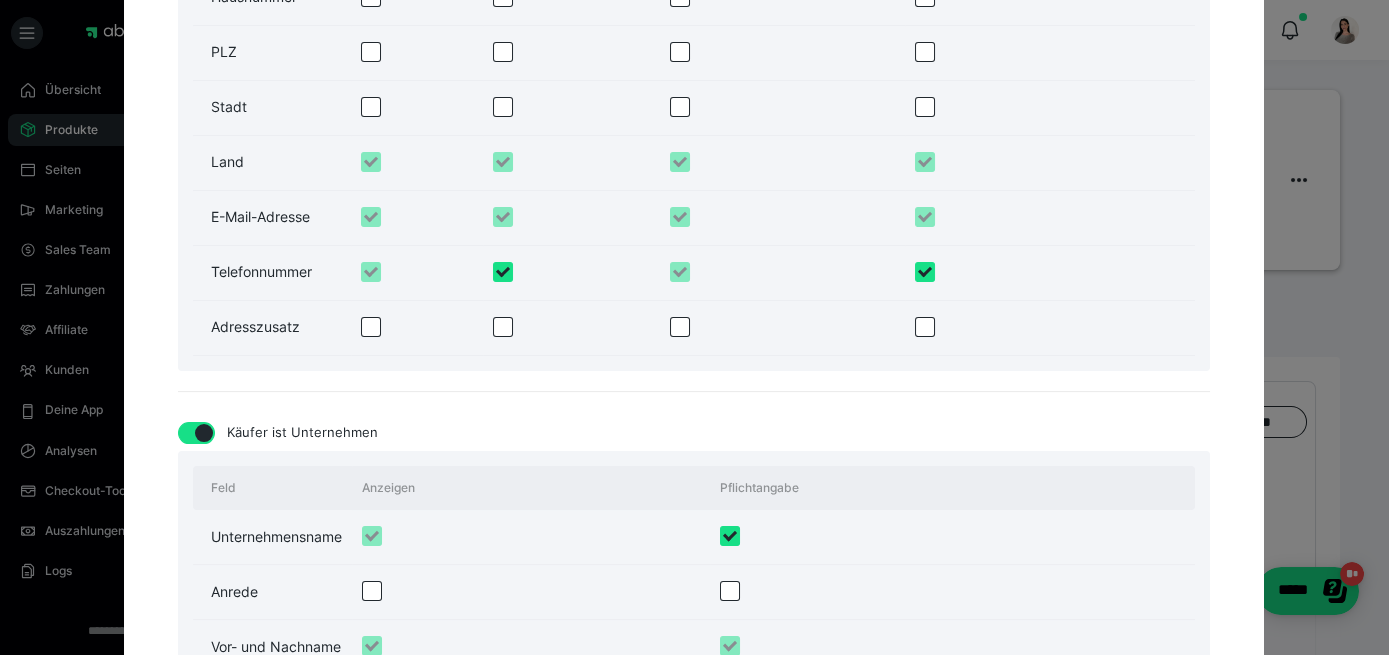 click at bounding box center [204, 433] 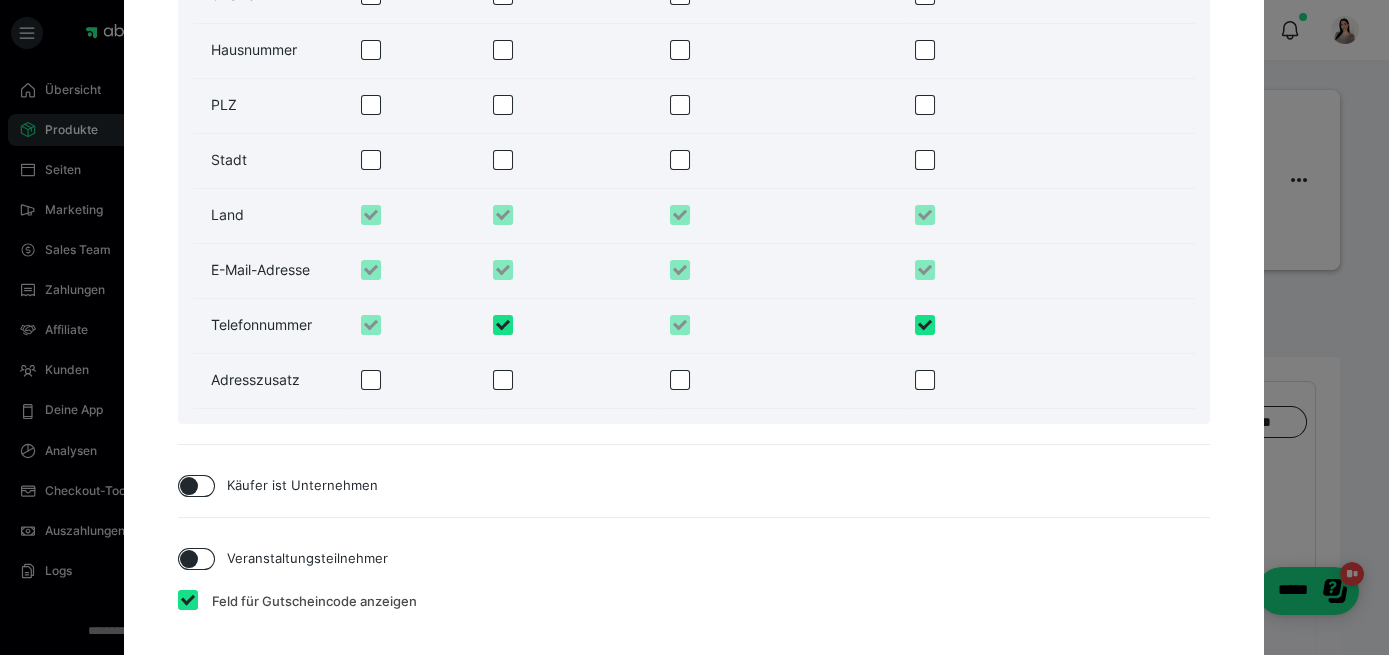 scroll, scrollTop: 1734, scrollLeft: 0, axis: vertical 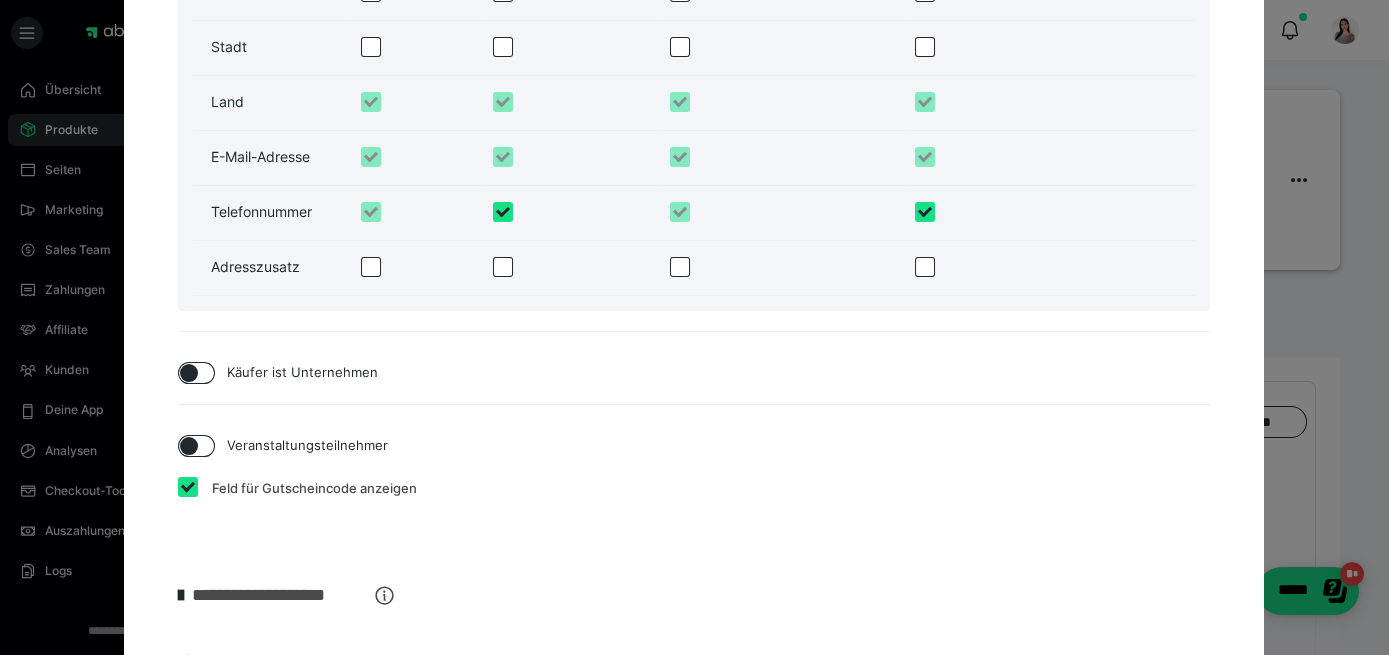 click at bounding box center (196, 373) 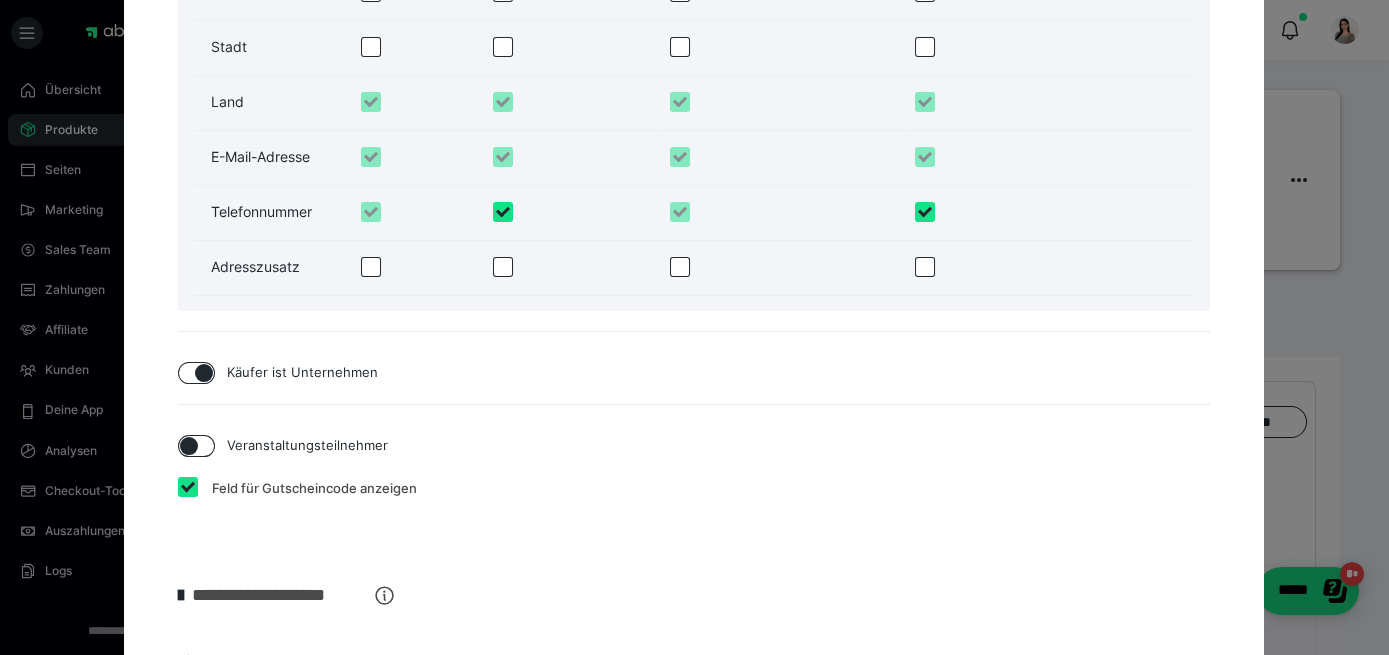 checkbox on "true" 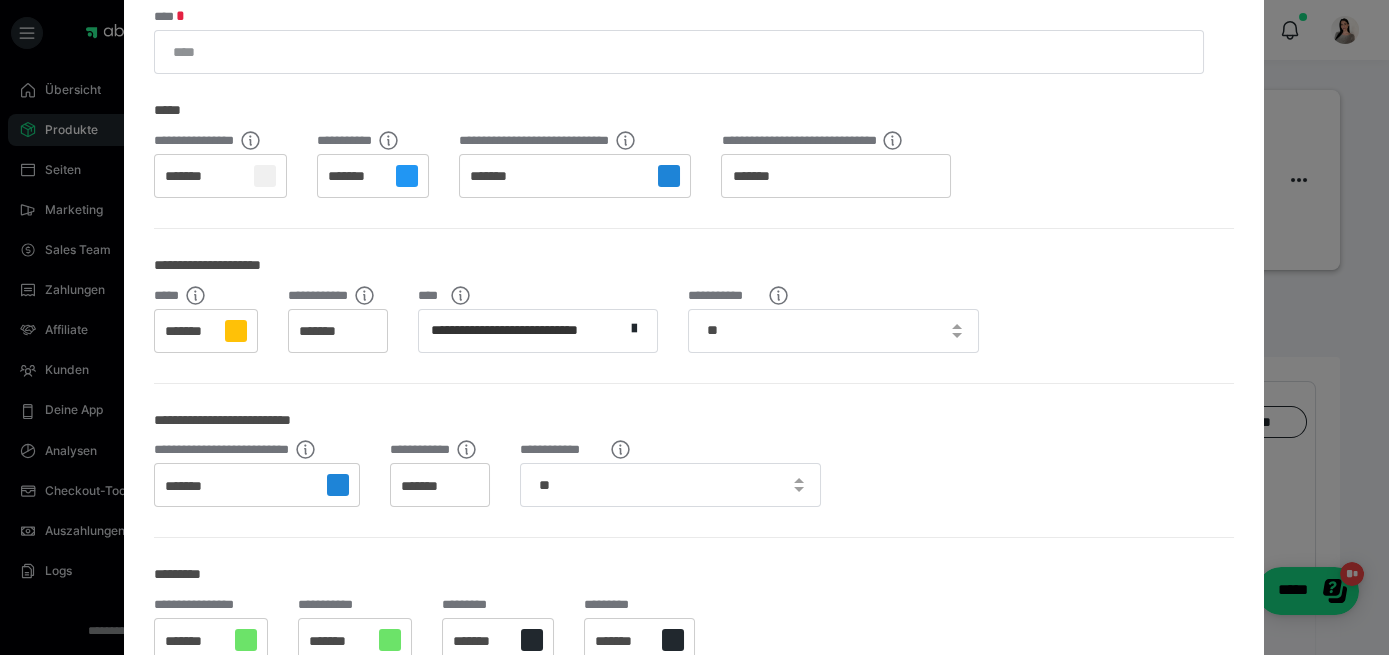 scroll, scrollTop: 10, scrollLeft: 0, axis: vertical 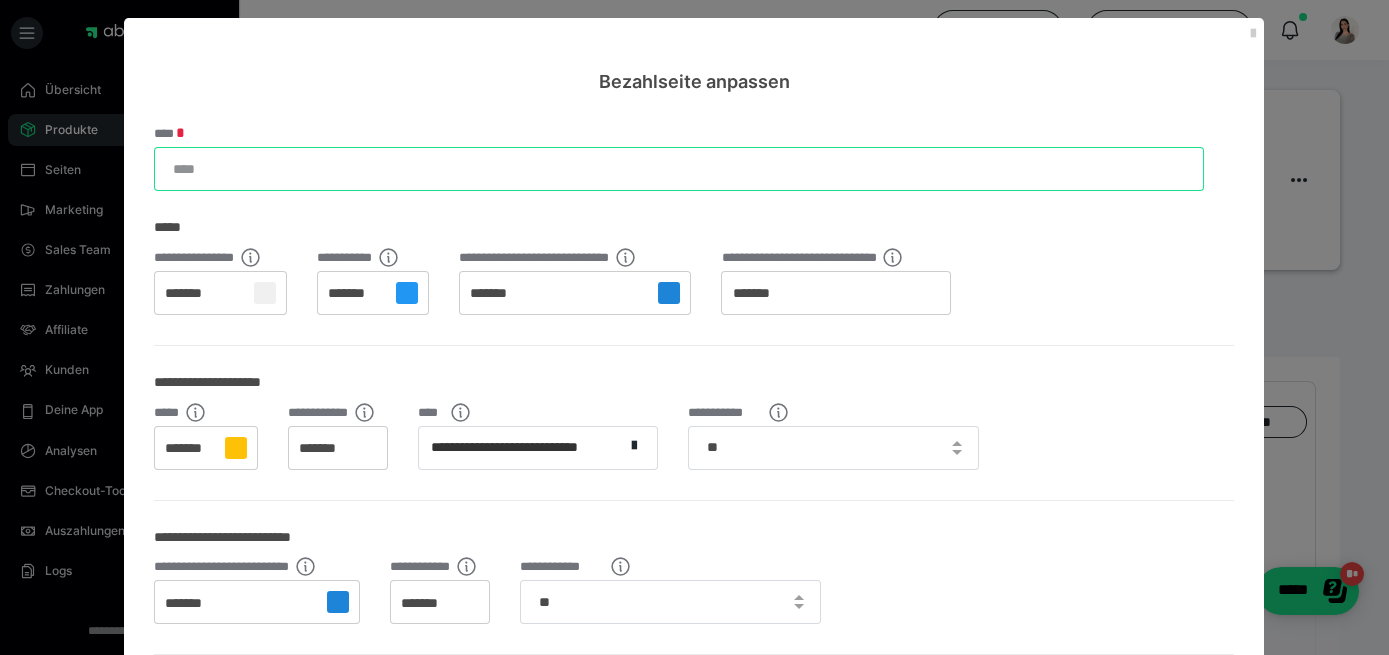 click on "****" at bounding box center (679, 169) 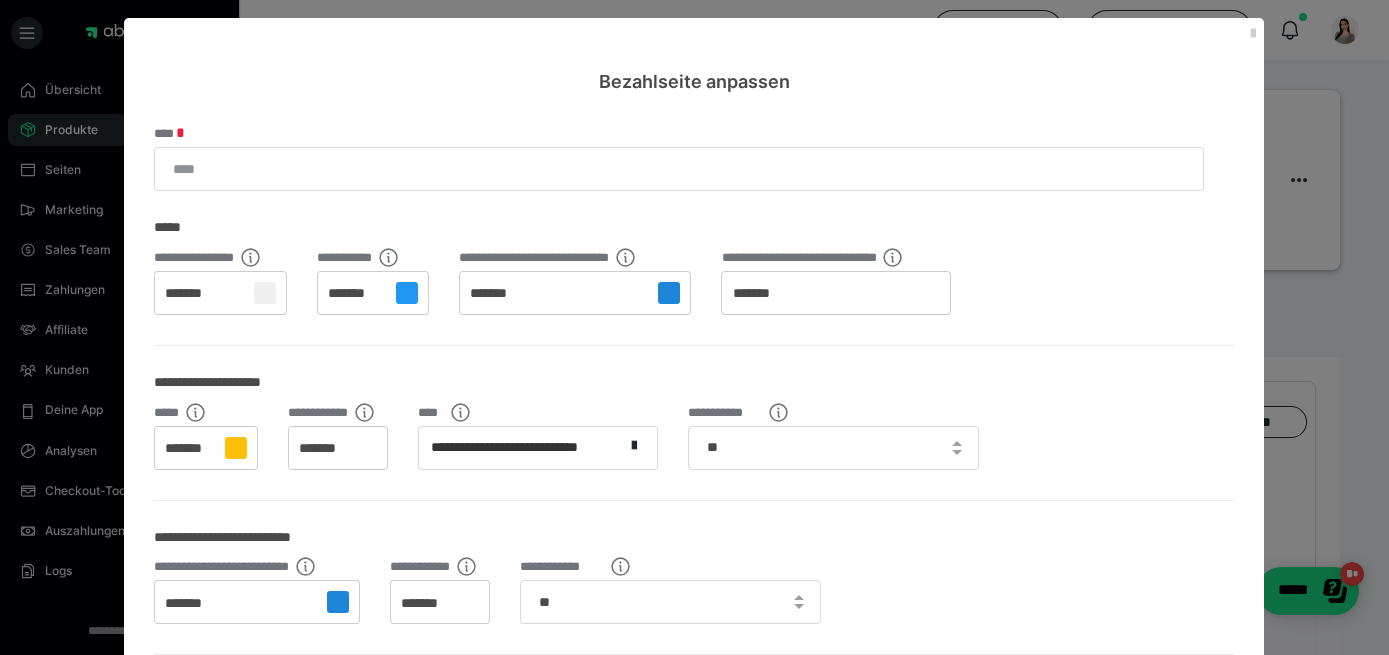 click at bounding box center (1252, 34) 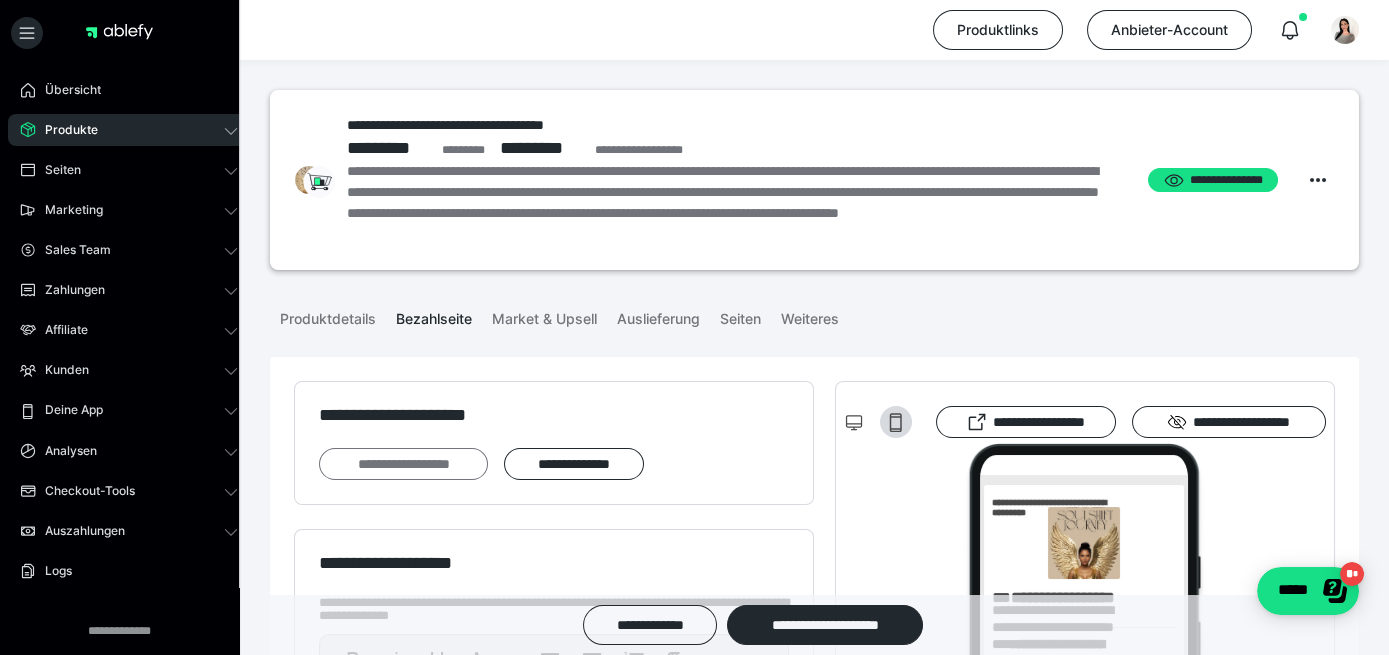 click on "**********" at bounding box center (403, 463) 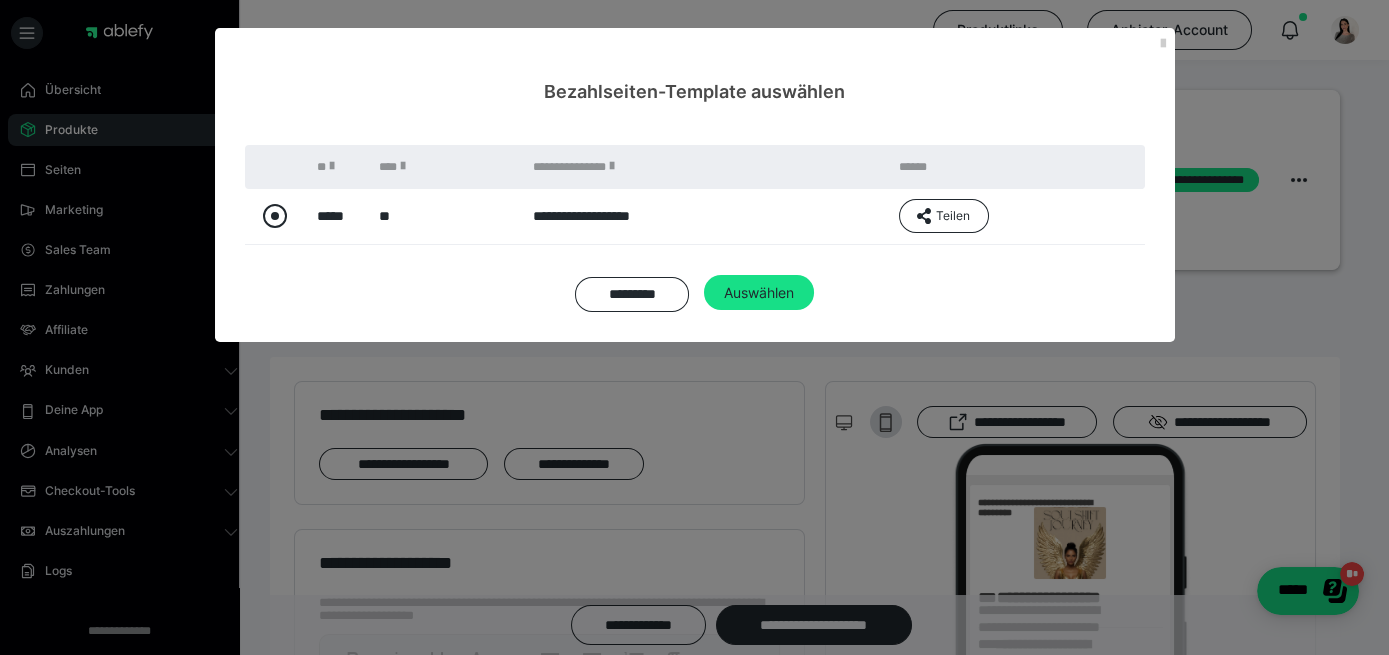 click at bounding box center [275, 216] 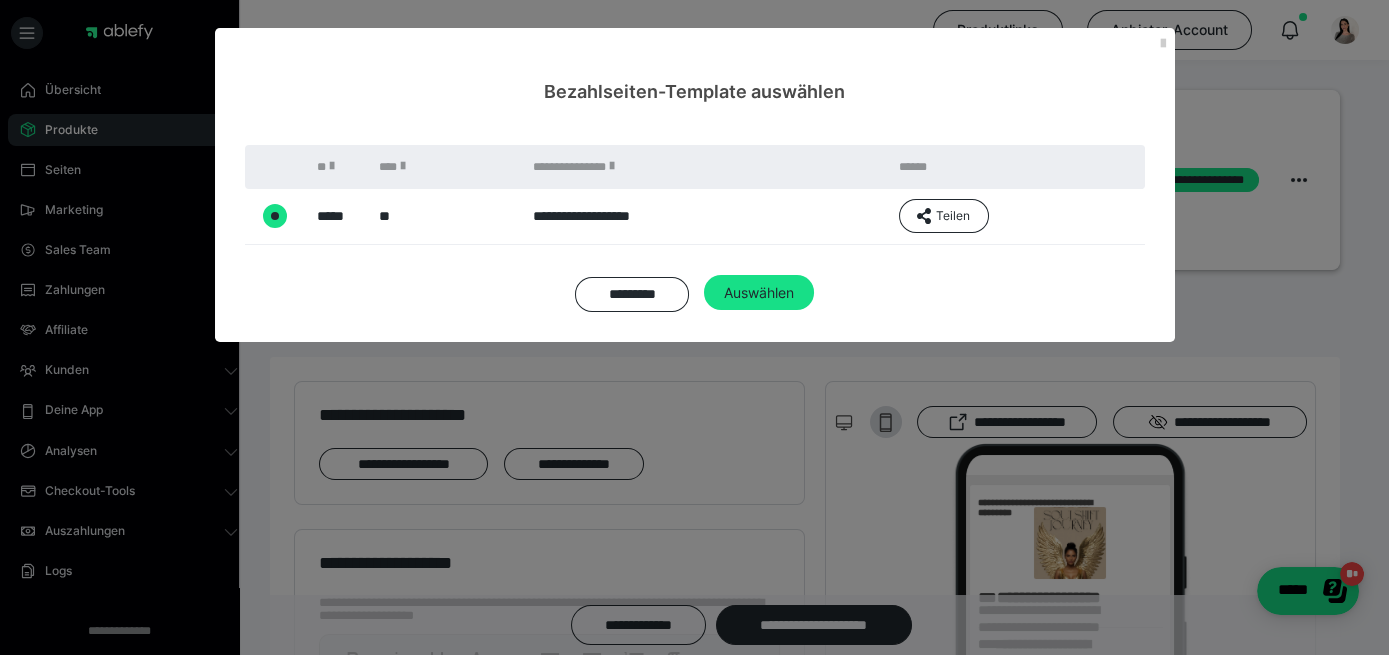 radio on "true" 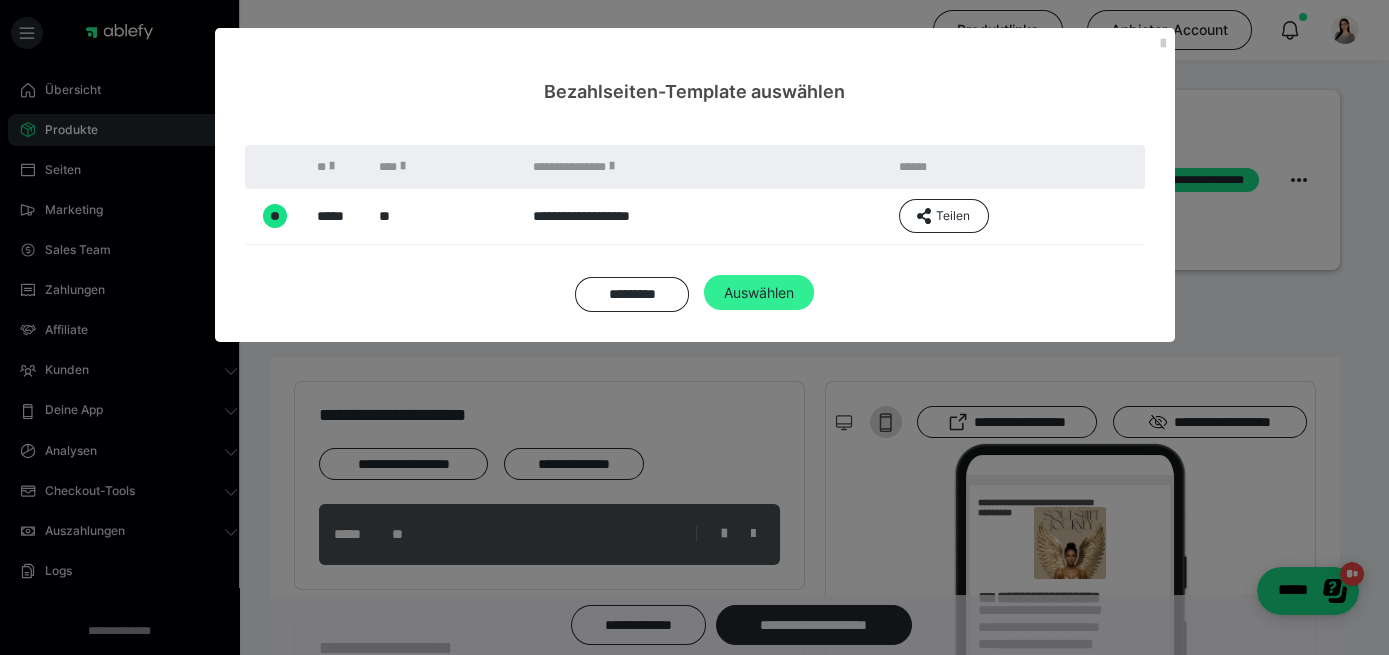 click on "Auswählen" at bounding box center [759, 293] 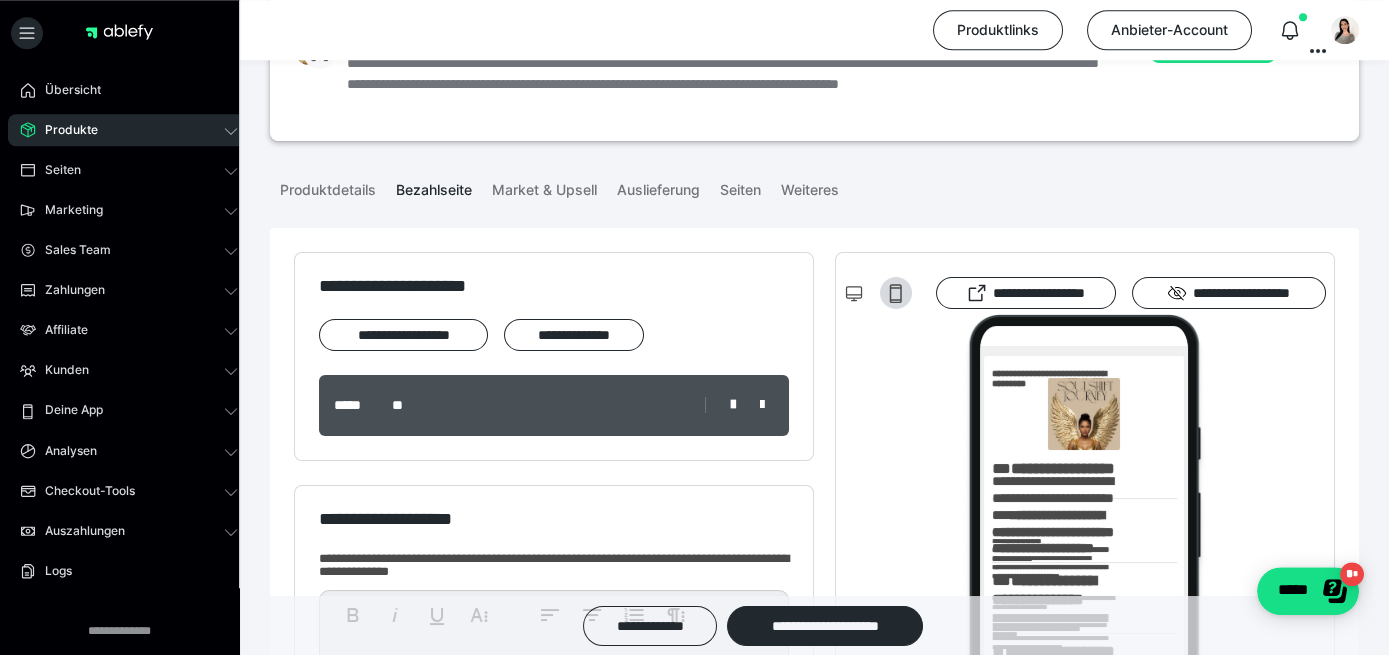 scroll, scrollTop: 123, scrollLeft: 0, axis: vertical 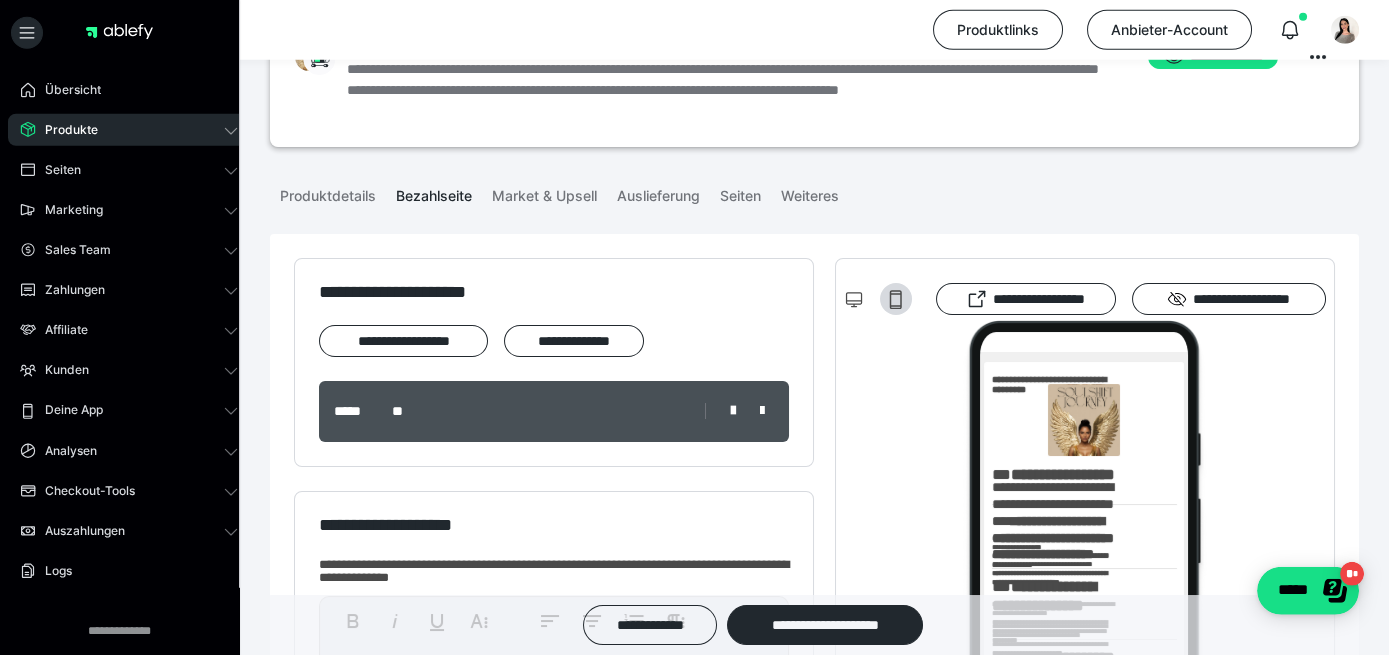 click on "***** **" at bounding box center (554, 411) 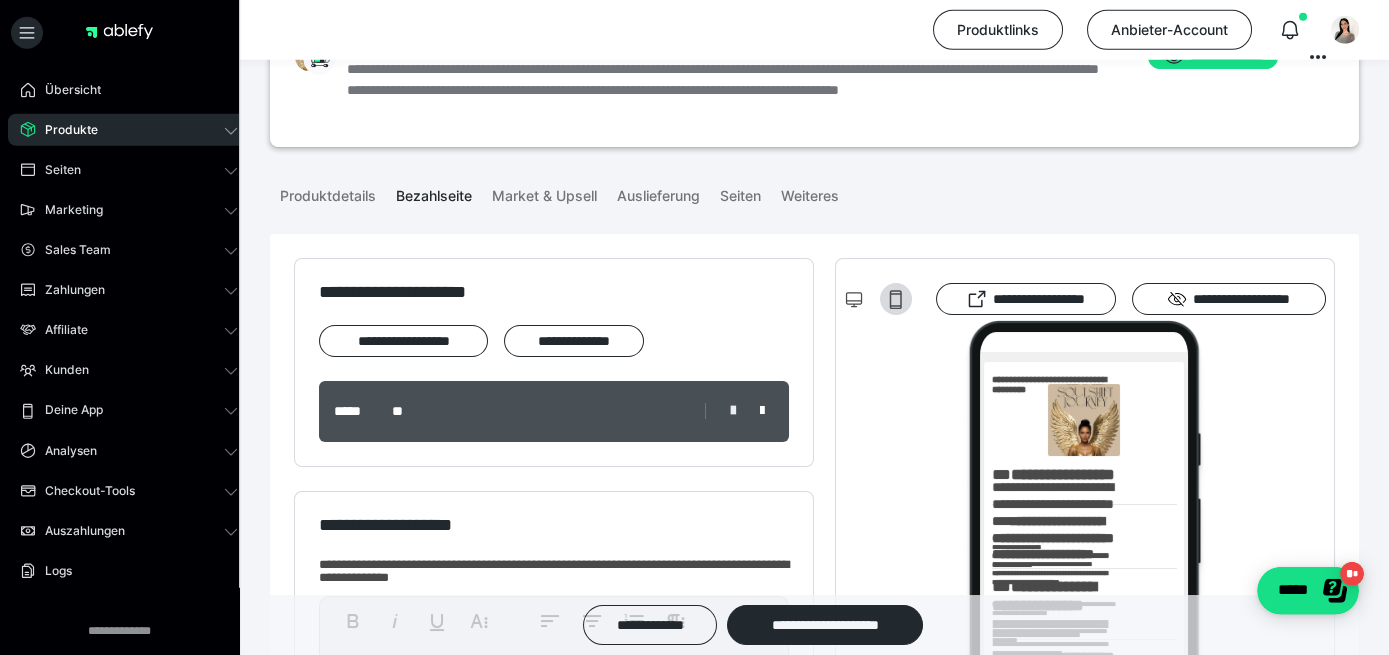 click at bounding box center (733, 411) 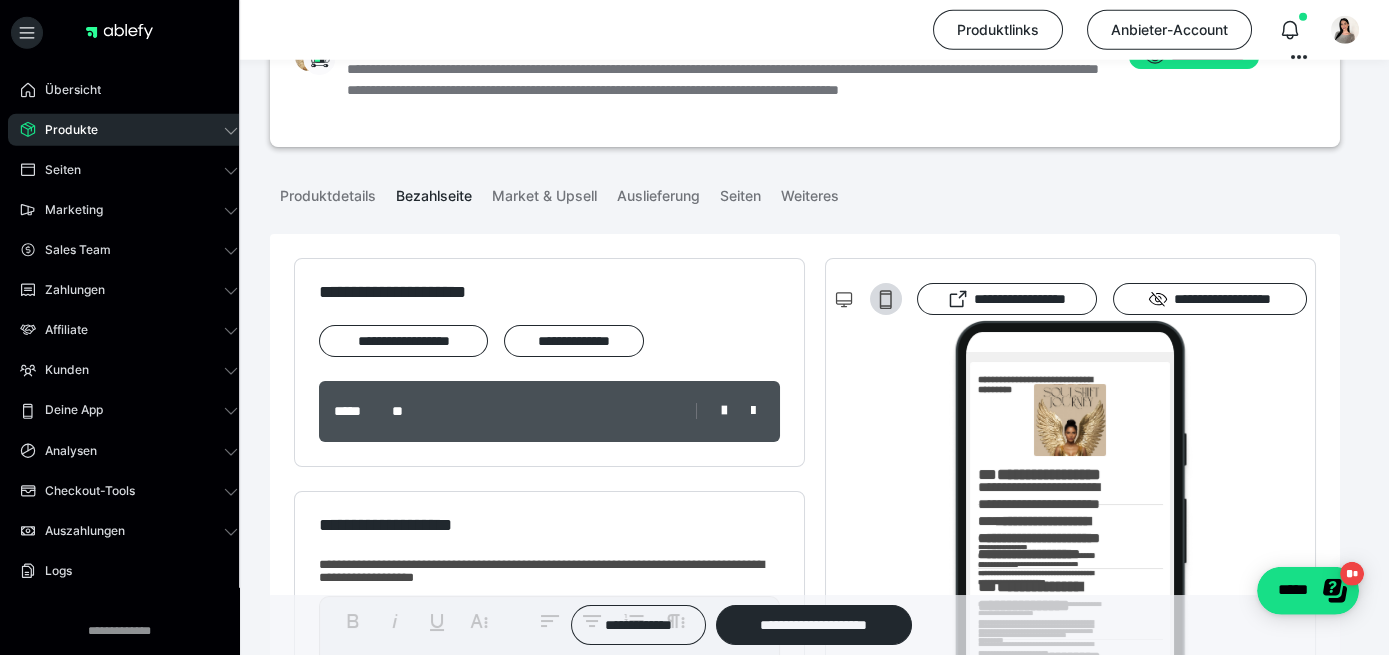 type on "**" 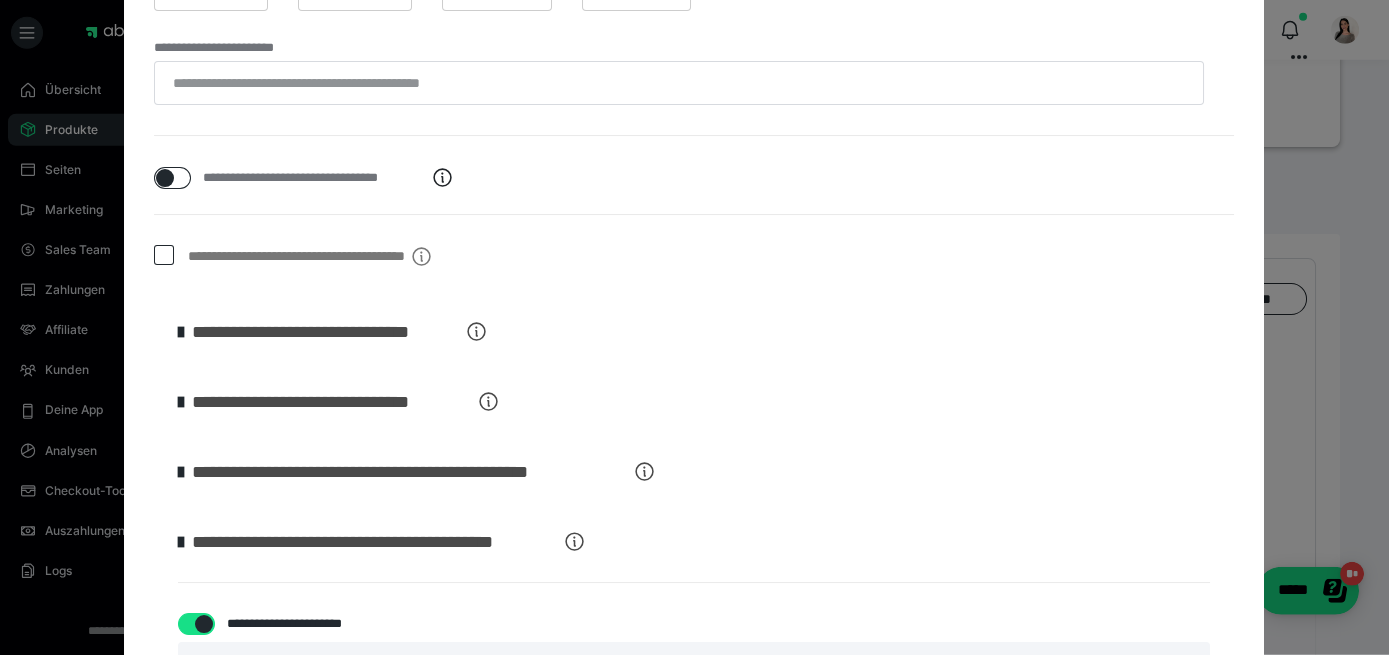 scroll, scrollTop: 0, scrollLeft: 0, axis: both 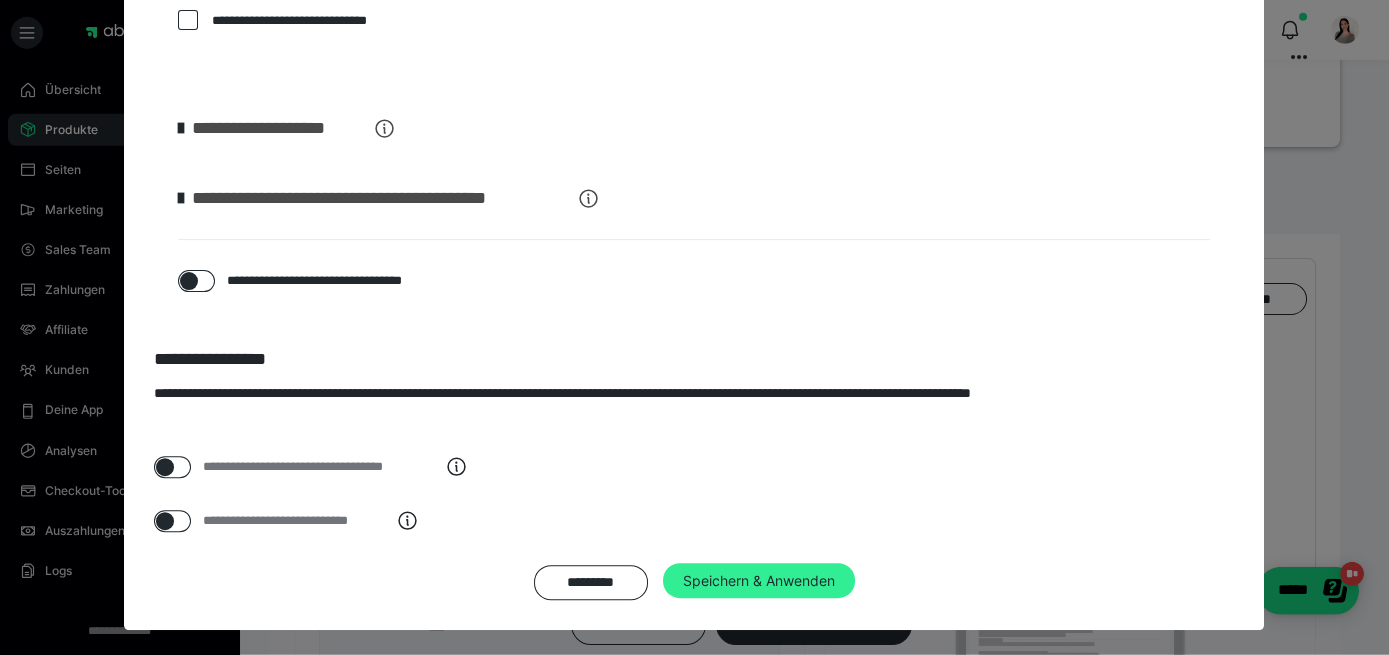 click on "Speichern & Anwenden" at bounding box center [759, 581] 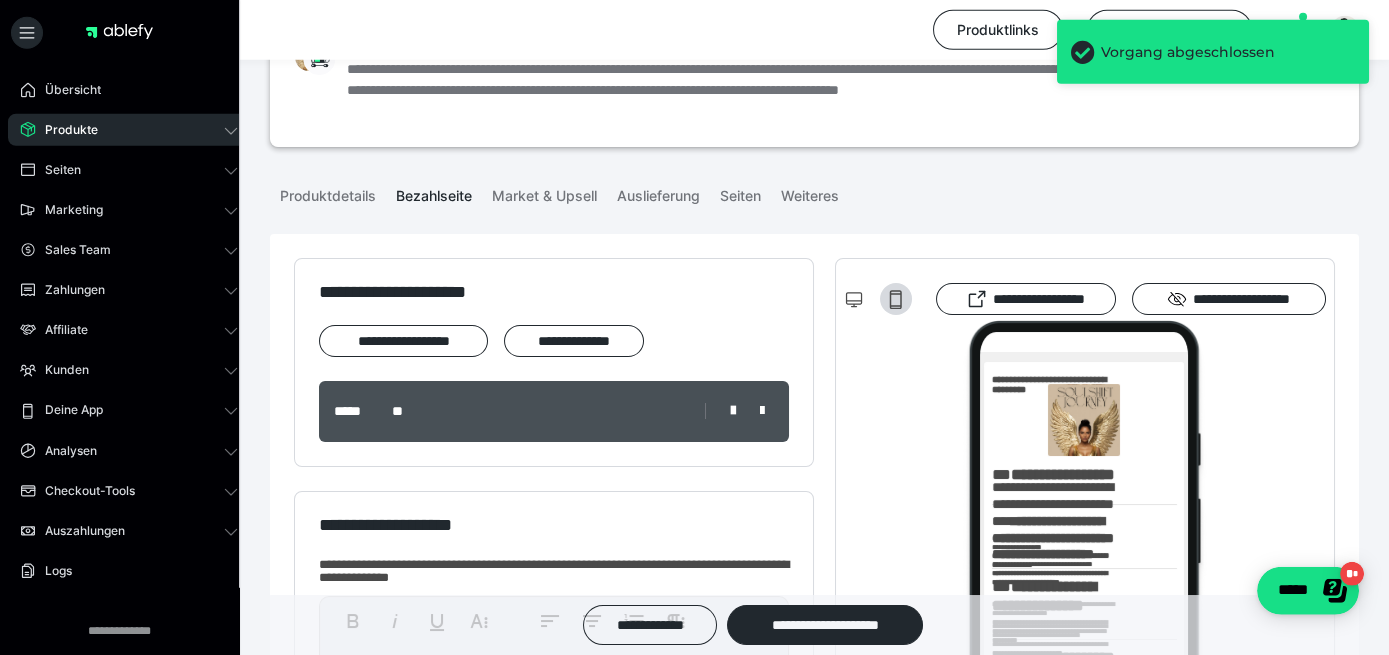 click on "Produkte" at bounding box center [129, 130] 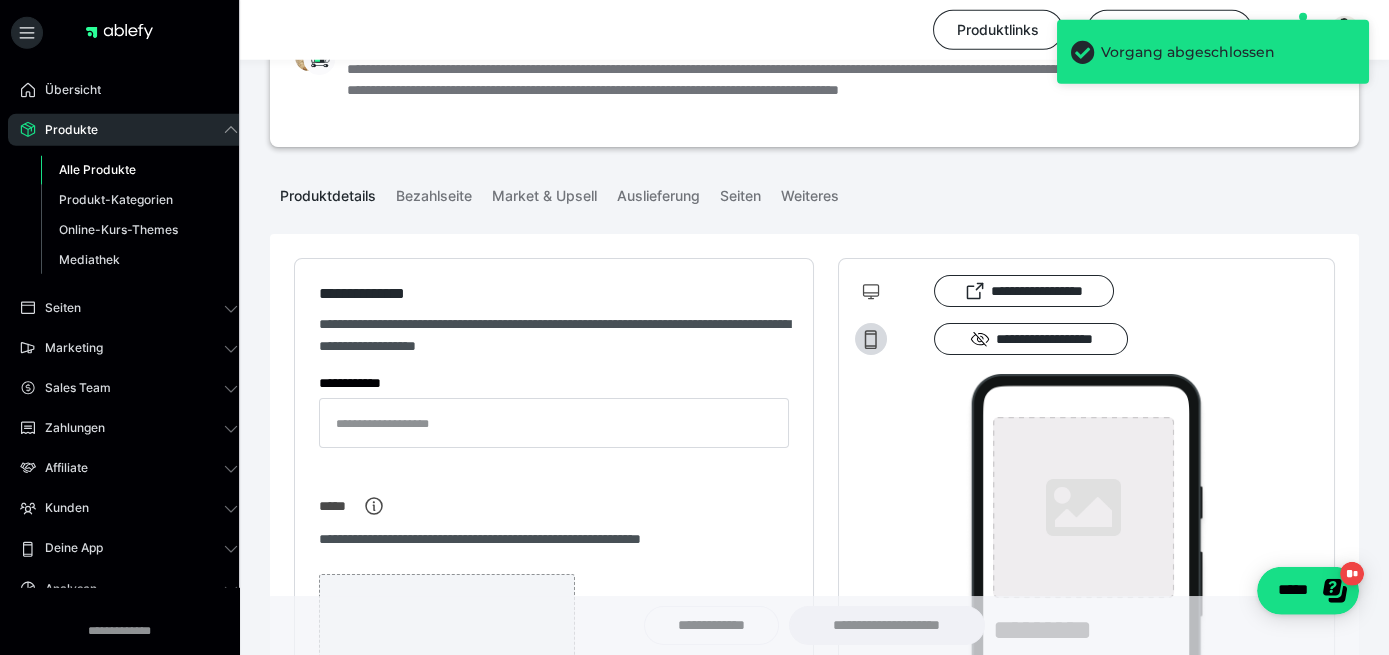 type on "**********" 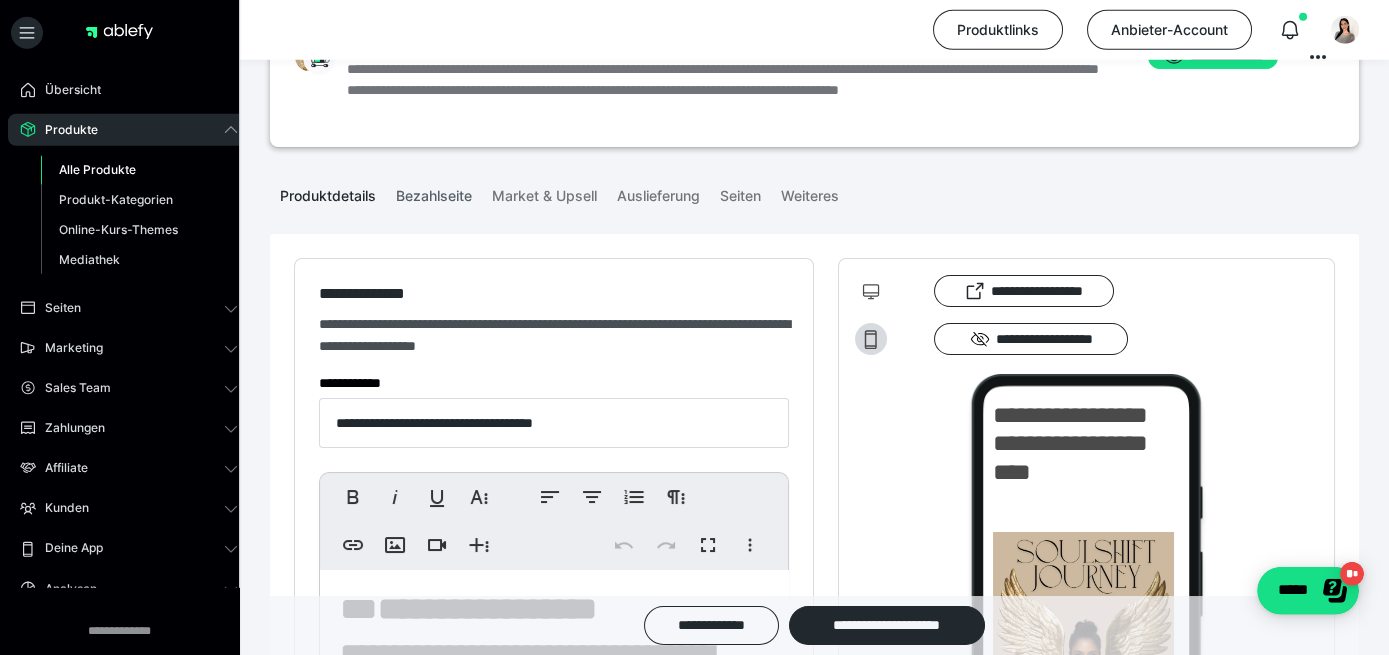 click on "Bezahlseite" at bounding box center [434, 192] 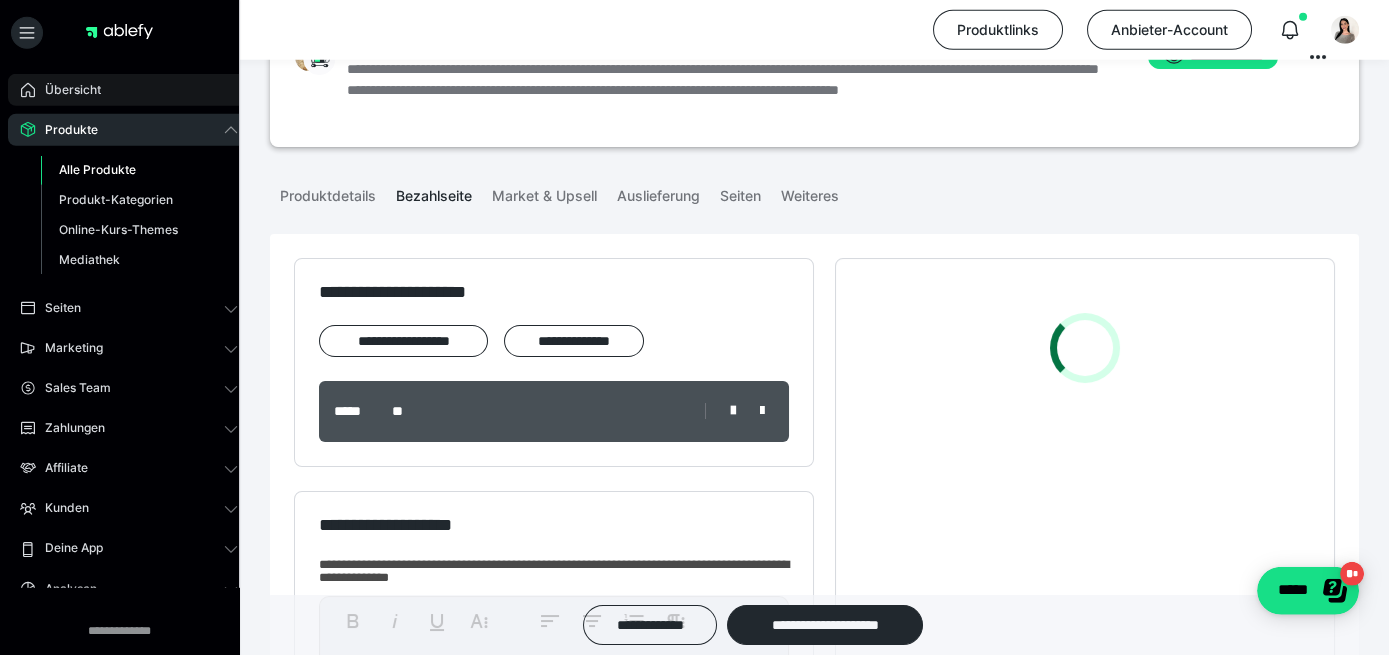 click on "Übersicht" at bounding box center (129, 90) 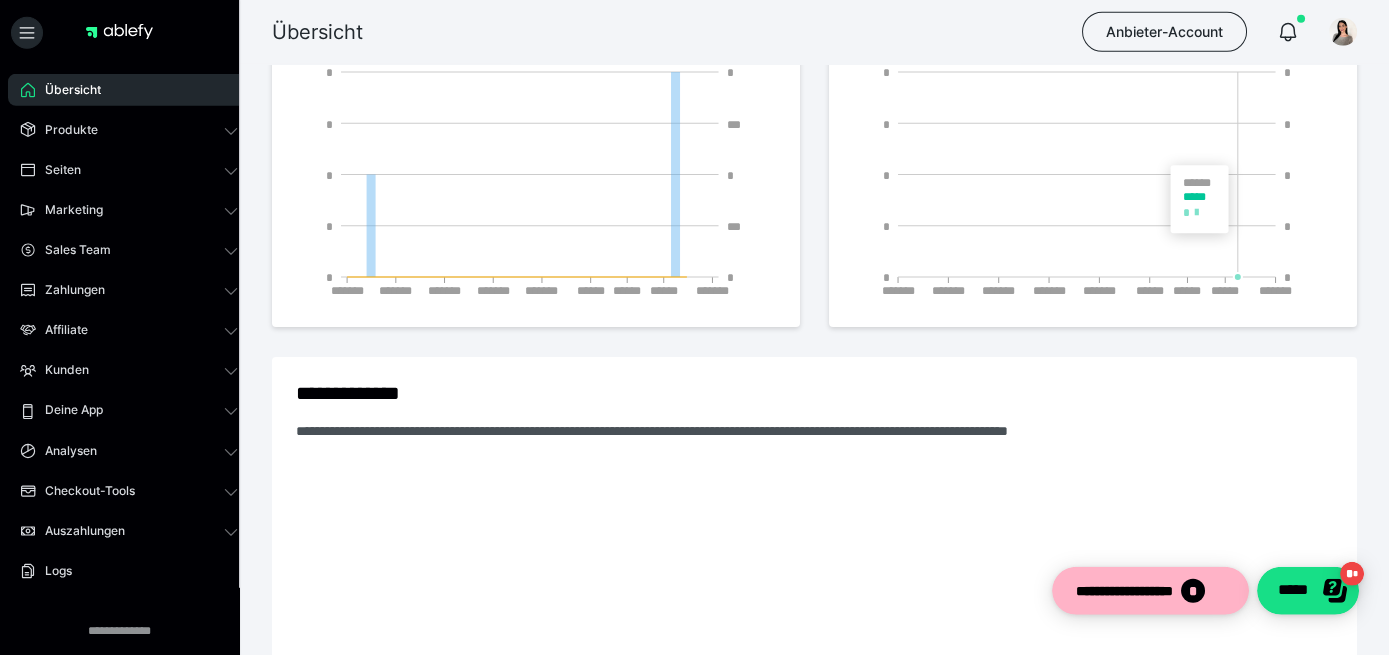 scroll, scrollTop: 0, scrollLeft: 0, axis: both 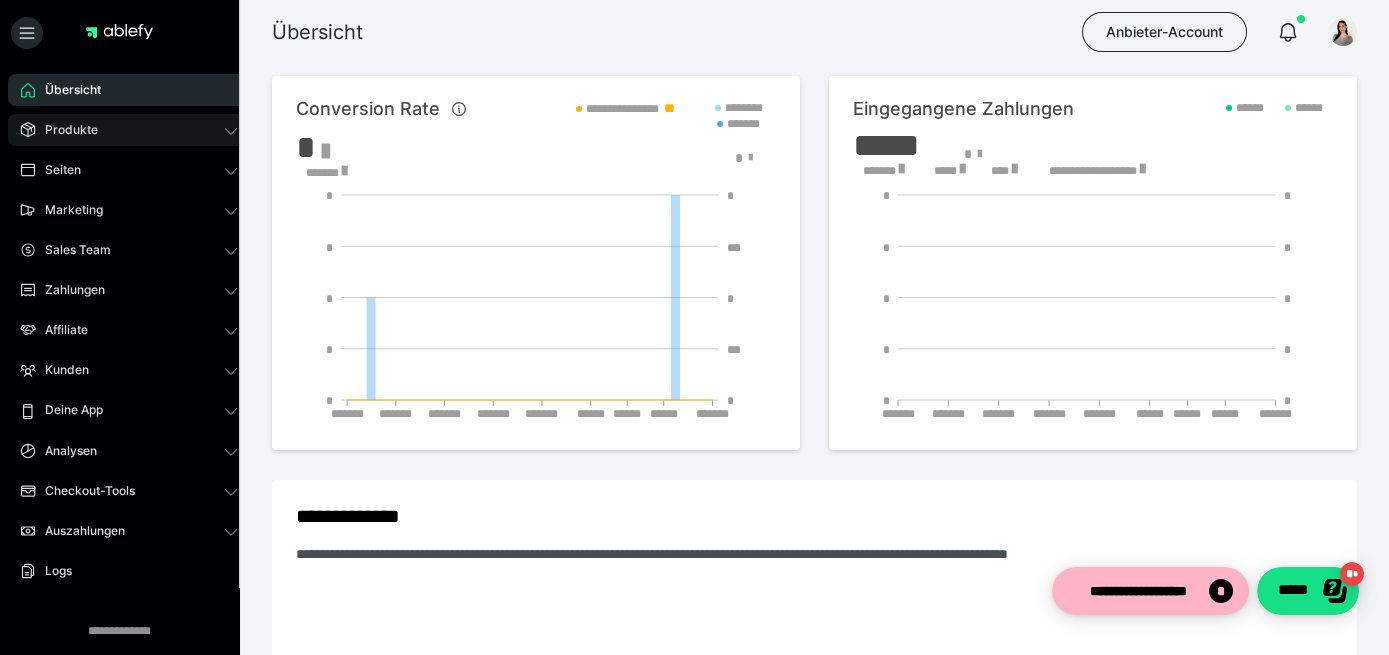 click on "Produkte" at bounding box center (64, 130) 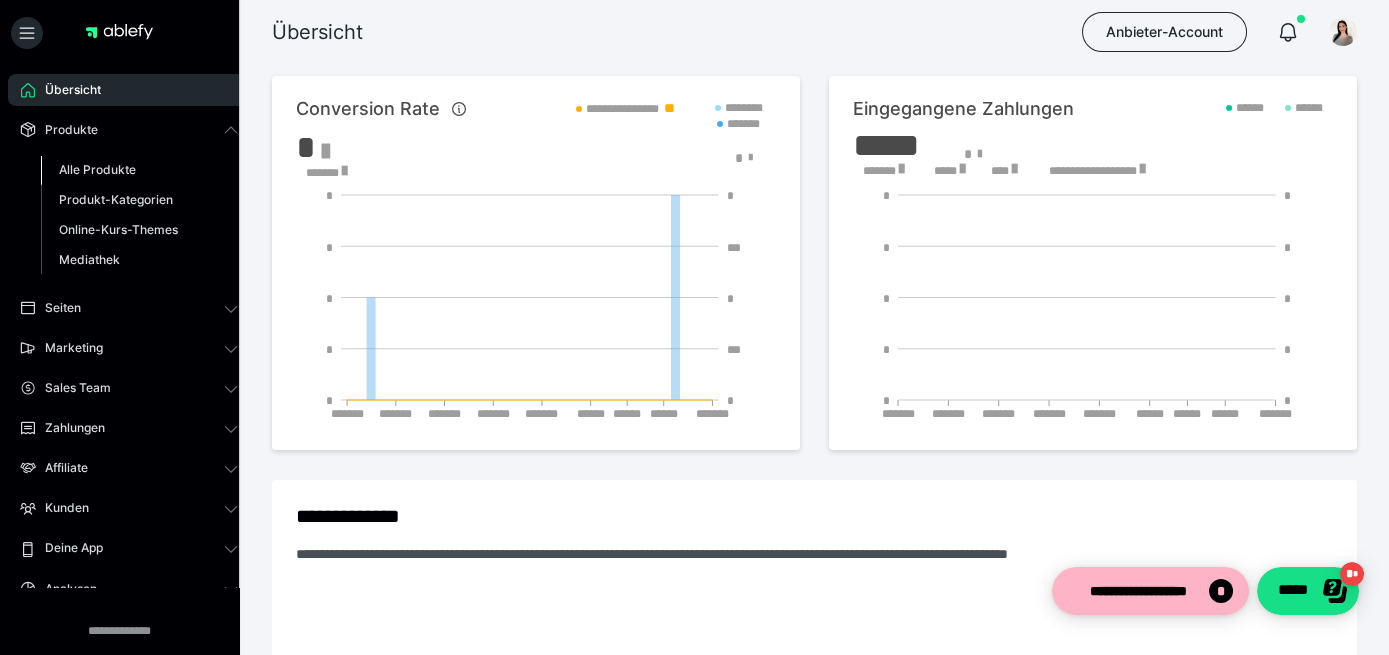 click on "Alle Produkte" at bounding box center [139, 170] 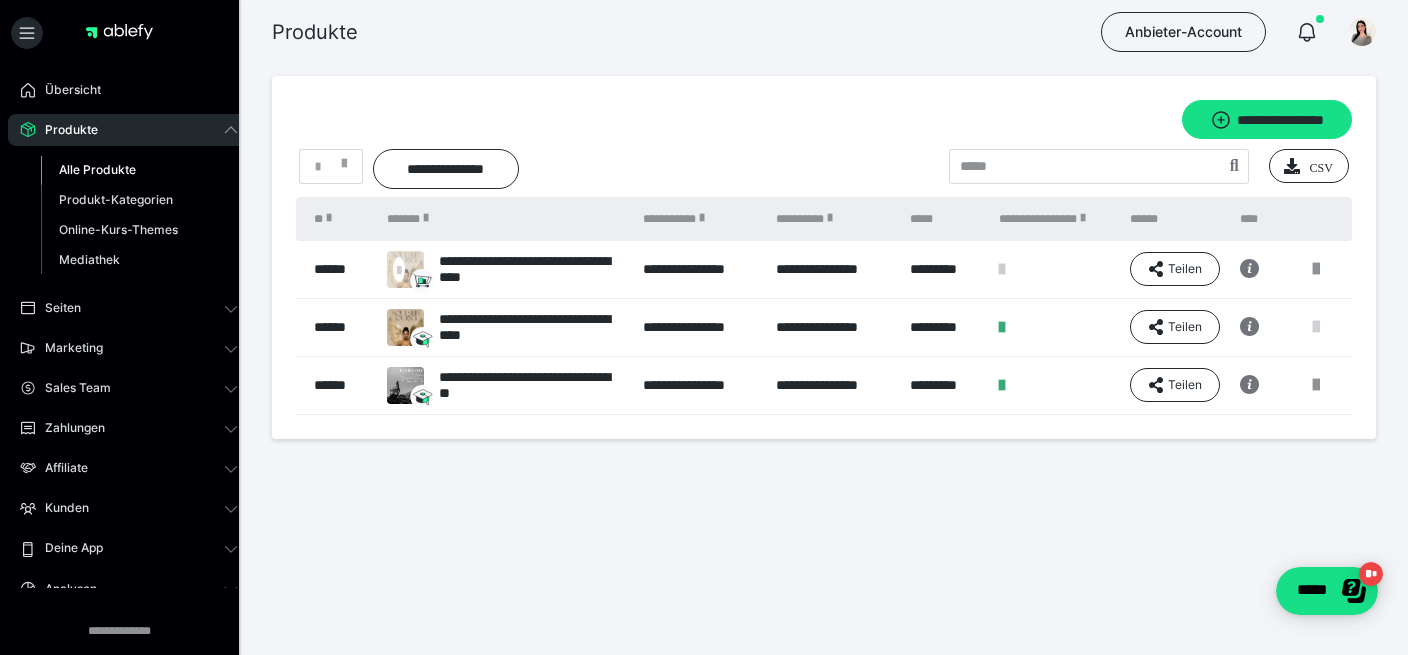 click at bounding box center (1316, 327) 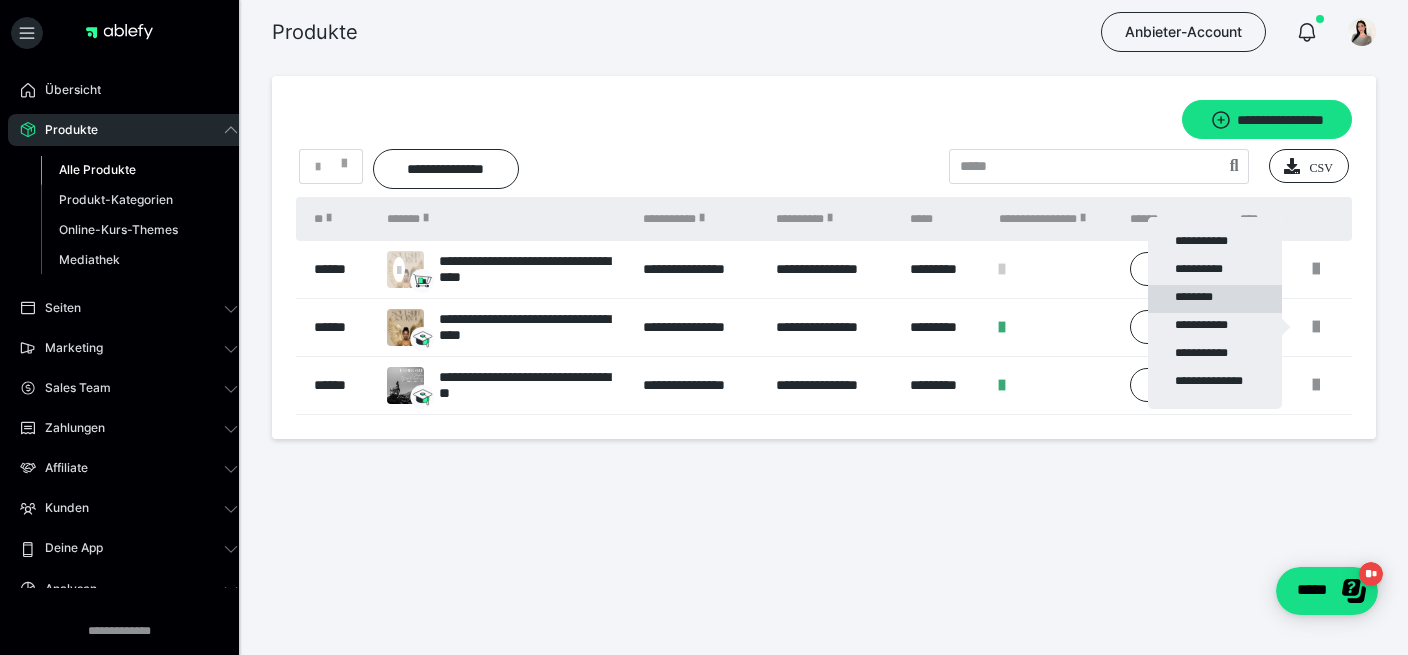 click on "********" at bounding box center (1215, 299) 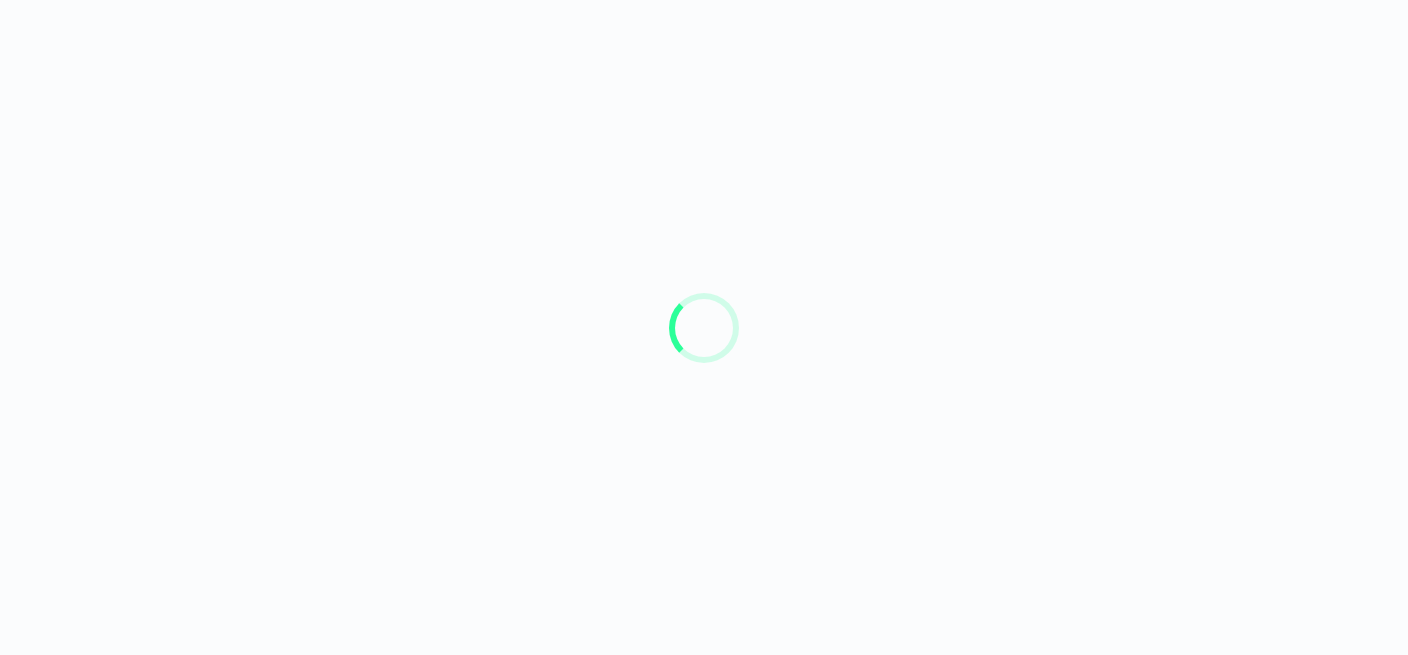 scroll, scrollTop: 0, scrollLeft: 0, axis: both 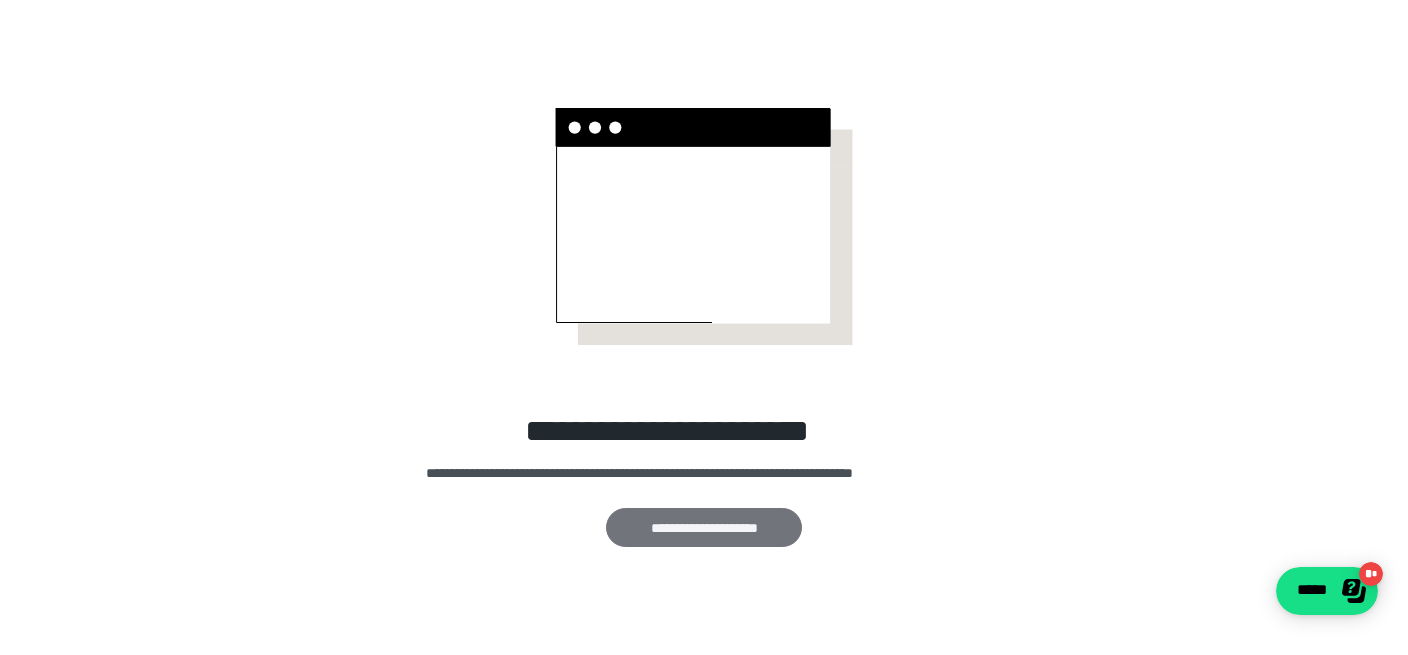 click on "**********" at bounding box center [704, 527] 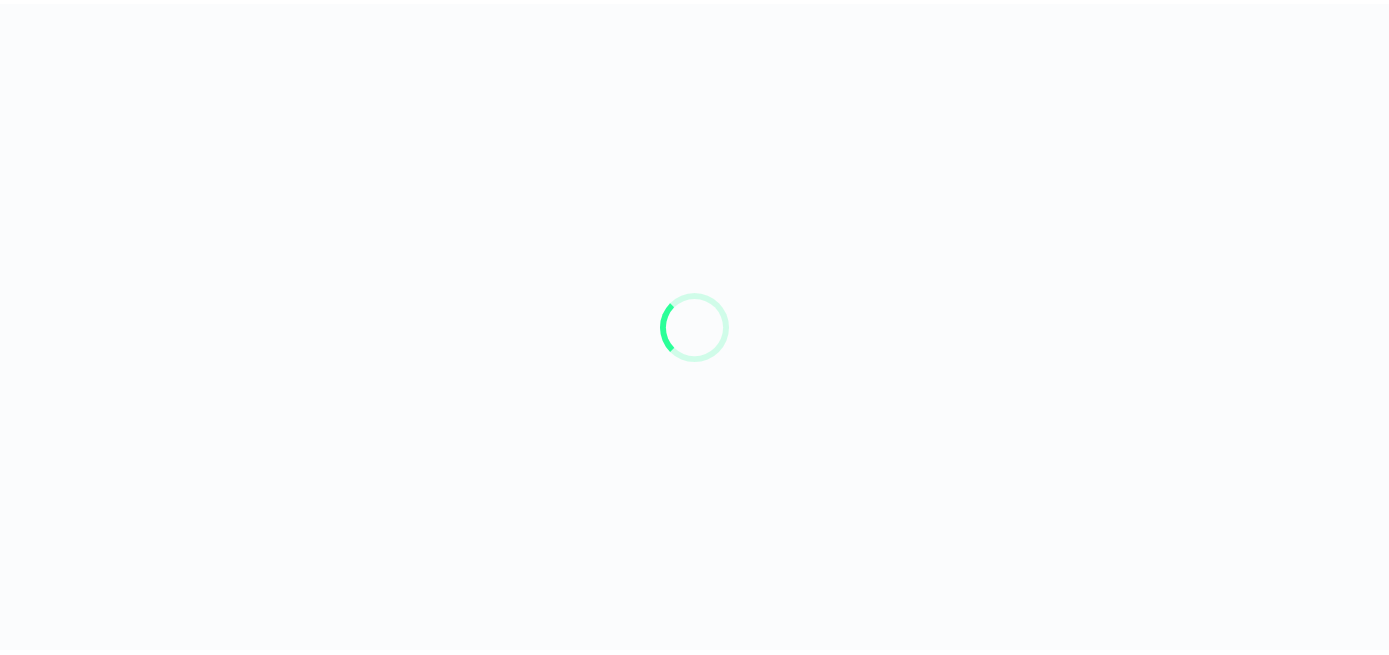 scroll, scrollTop: 0, scrollLeft: 0, axis: both 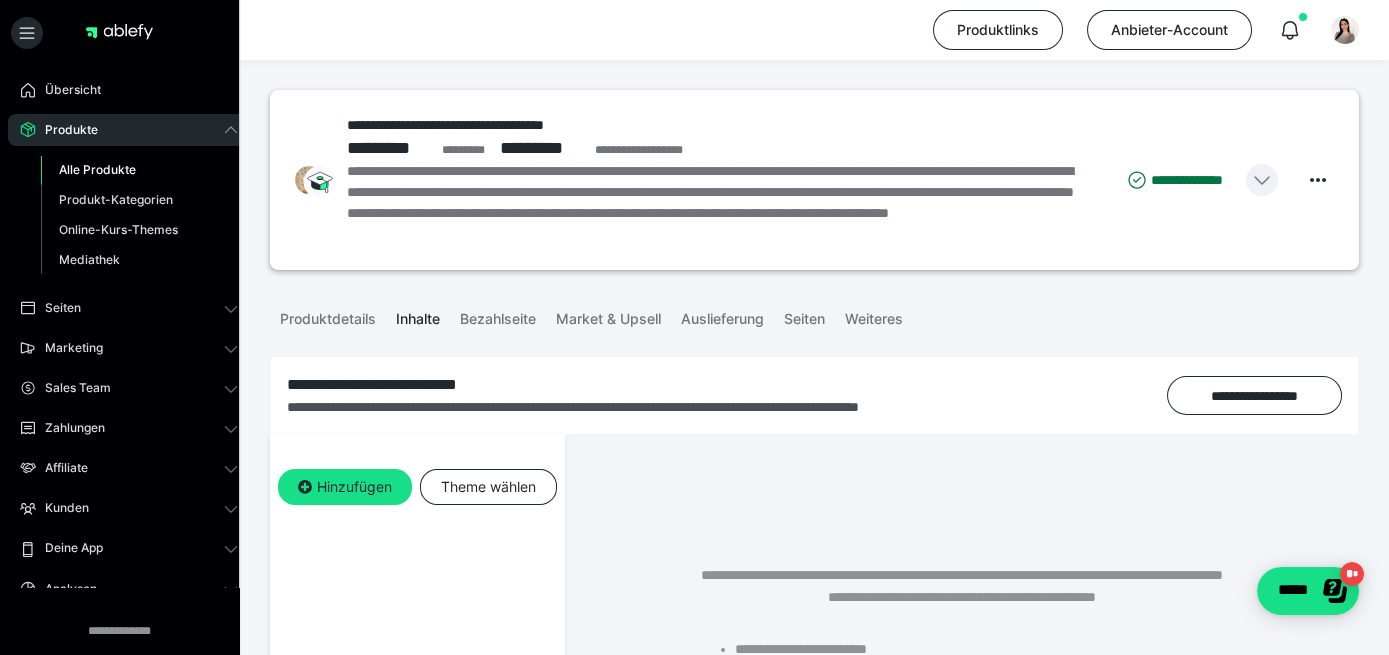 click at bounding box center (1262, 180) 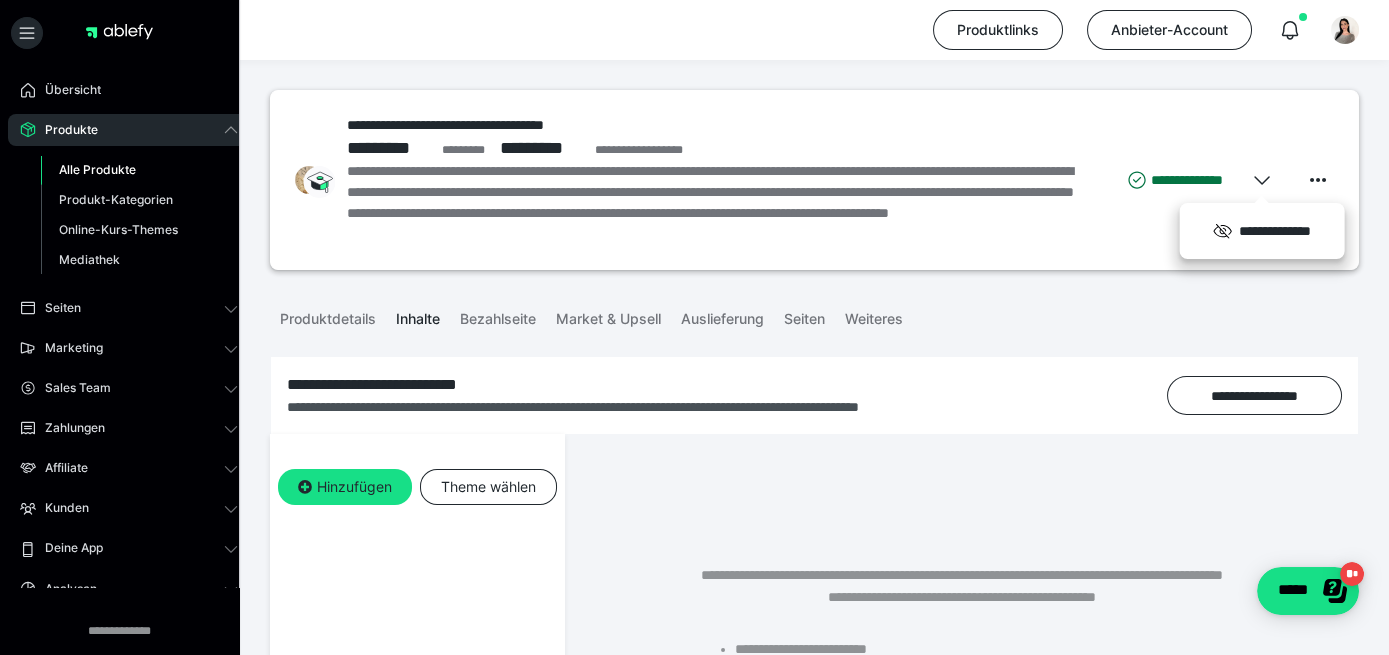 click on "Produkte Alle Produkte Produkt-Kategorien Online-Kurs-Themes Mediathek" at bounding box center [129, 199] 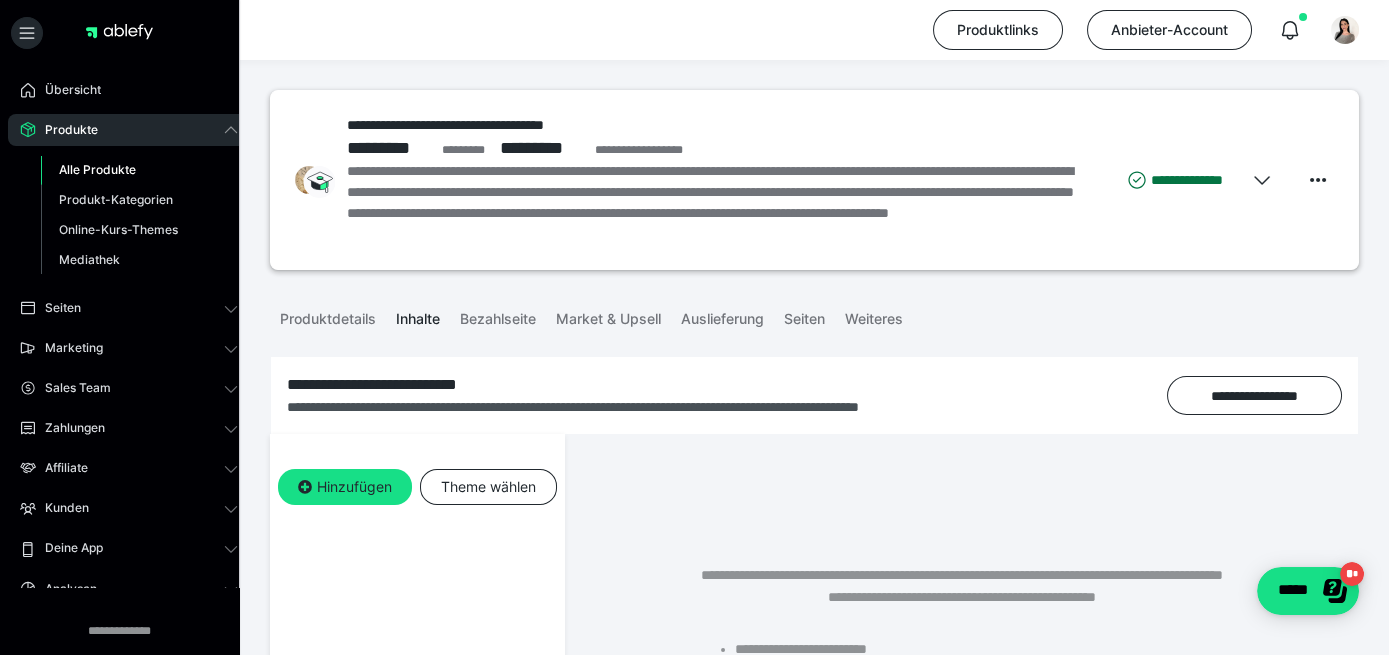 click on "Alle Produkte" at bounding box center (139, 170) 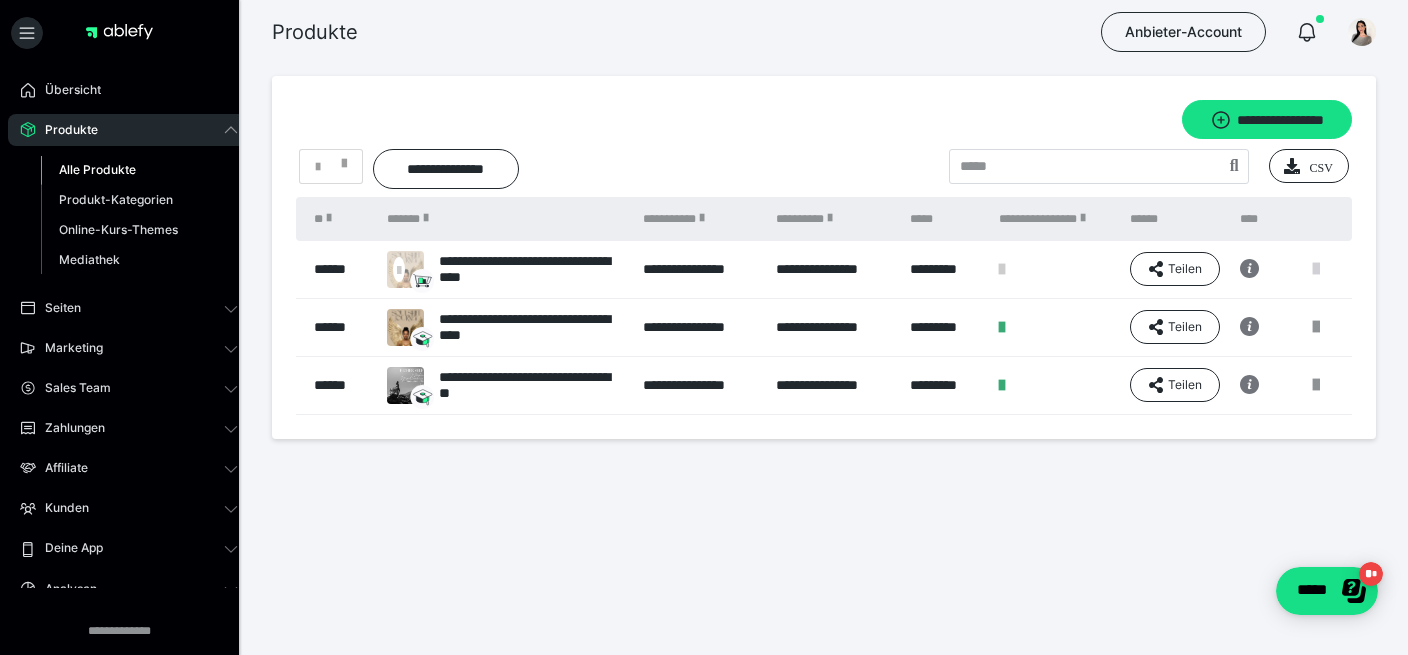 click at bounding box center (1316, 269) 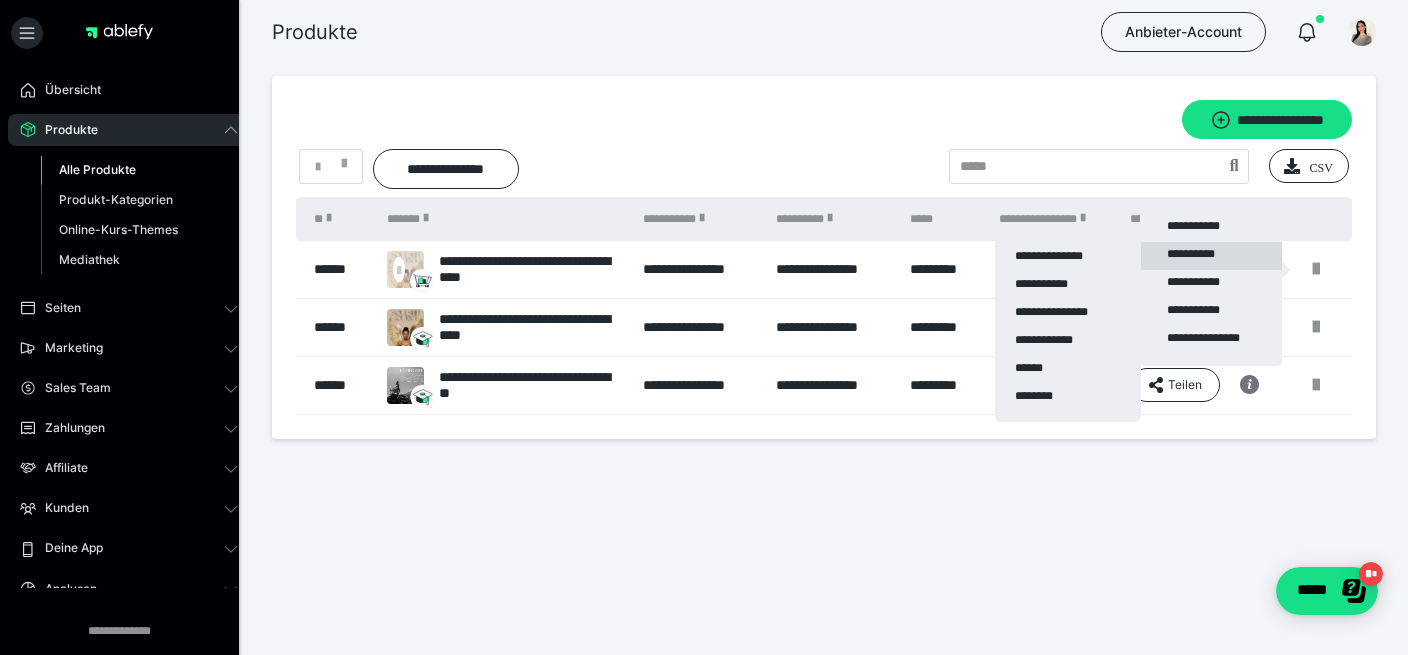 click on "**********" at bounding box center [1211, 256] 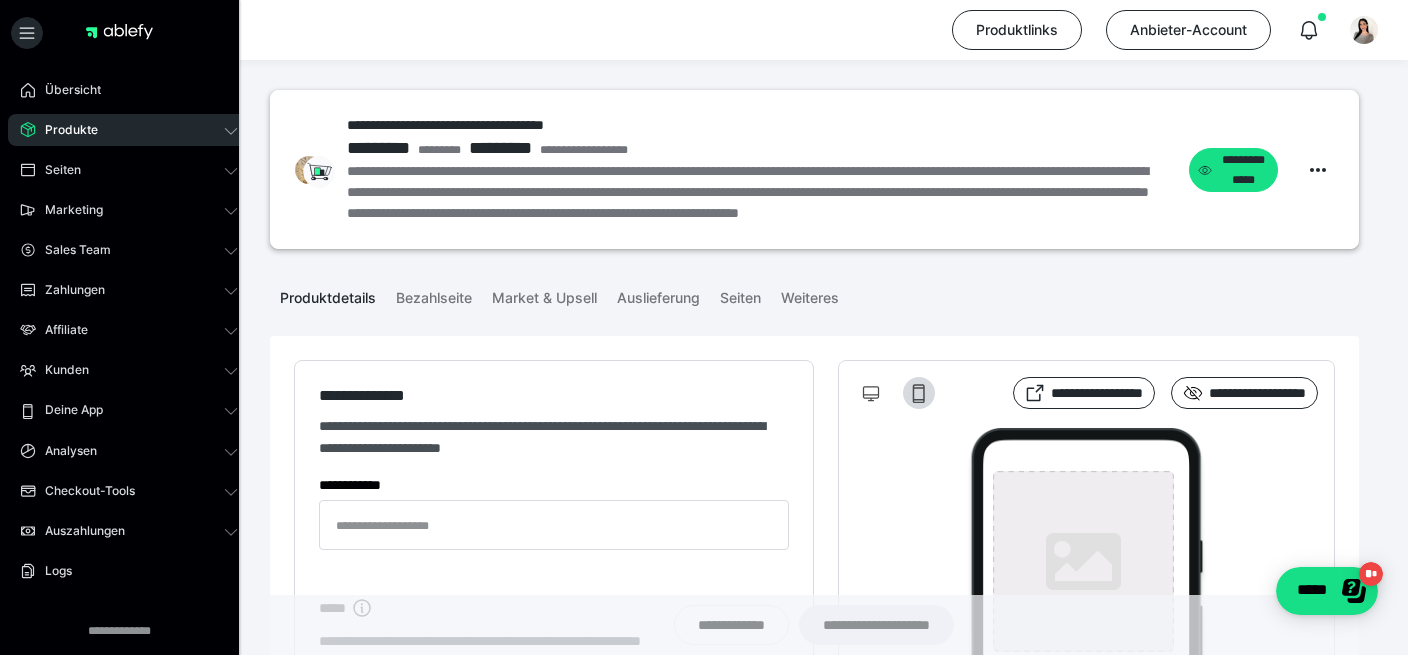 type on "**********" 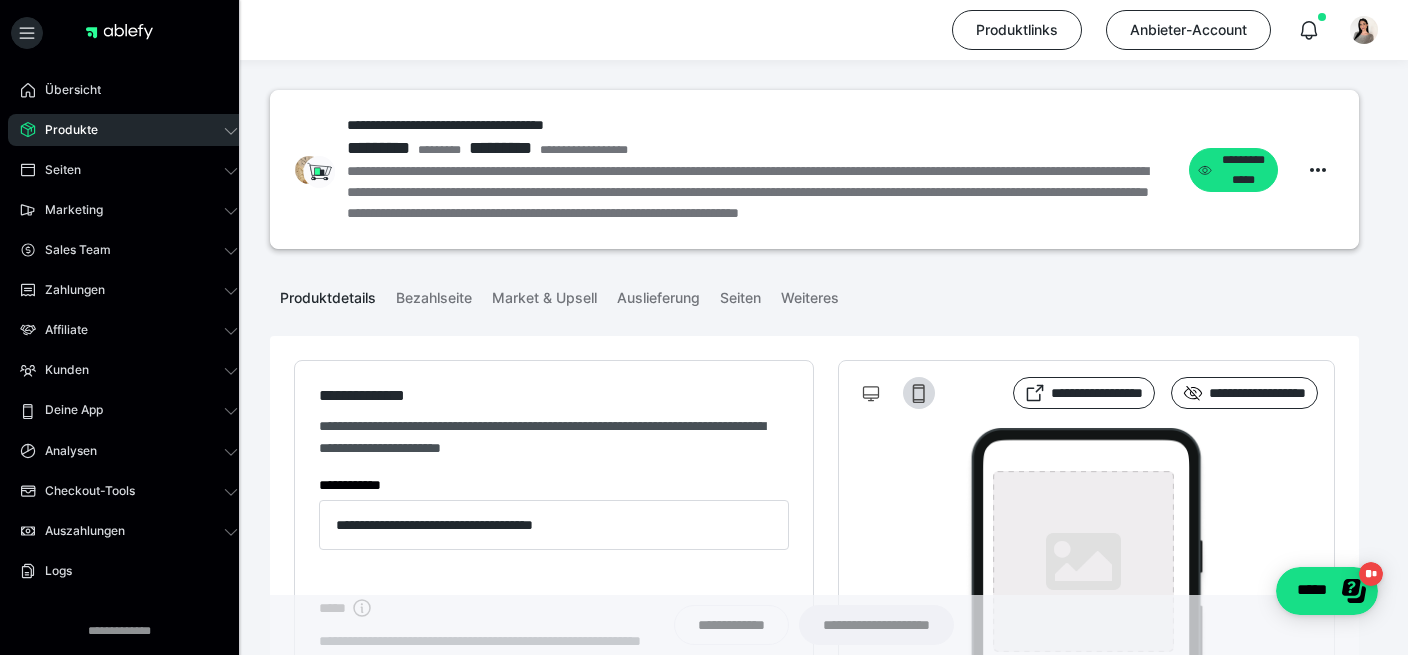 type on "**********" 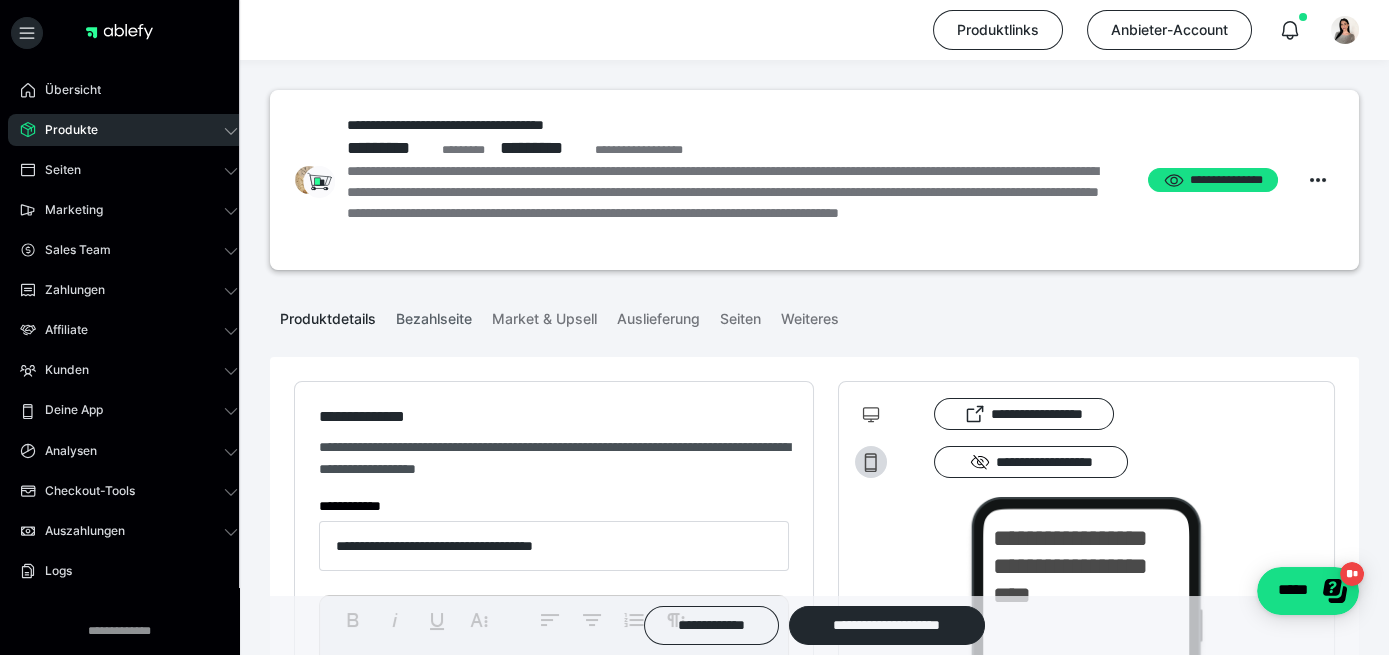 click on "Bezahlseite" at bounding box center (434, 315) 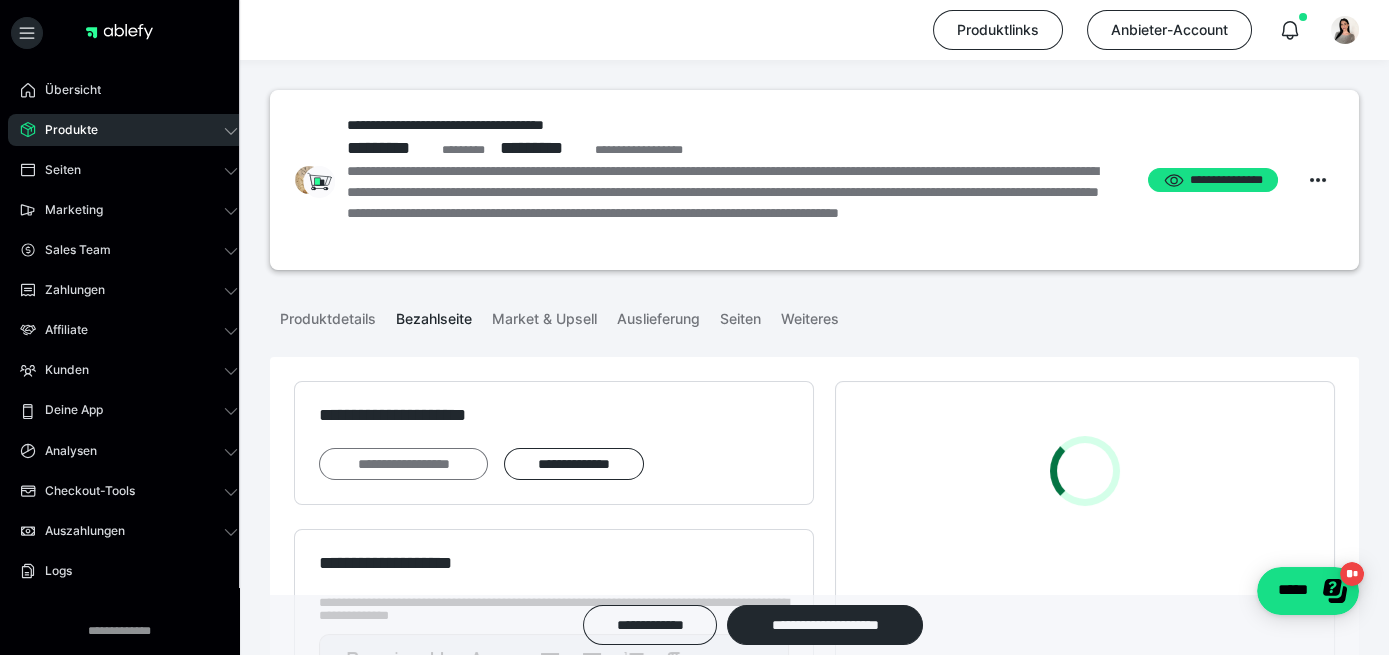click on "**********" at bounding box center (403, 463) 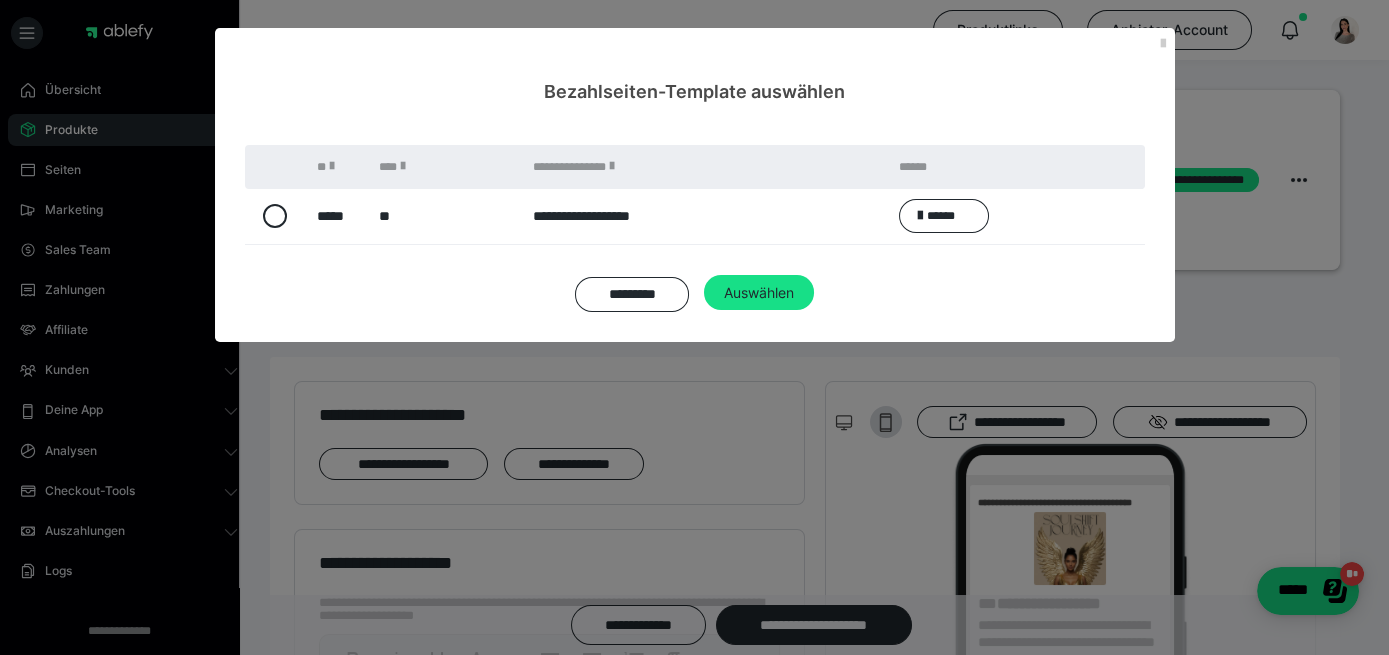 scroll, scrollTop: 0, scrollLeft: 0, axis: both 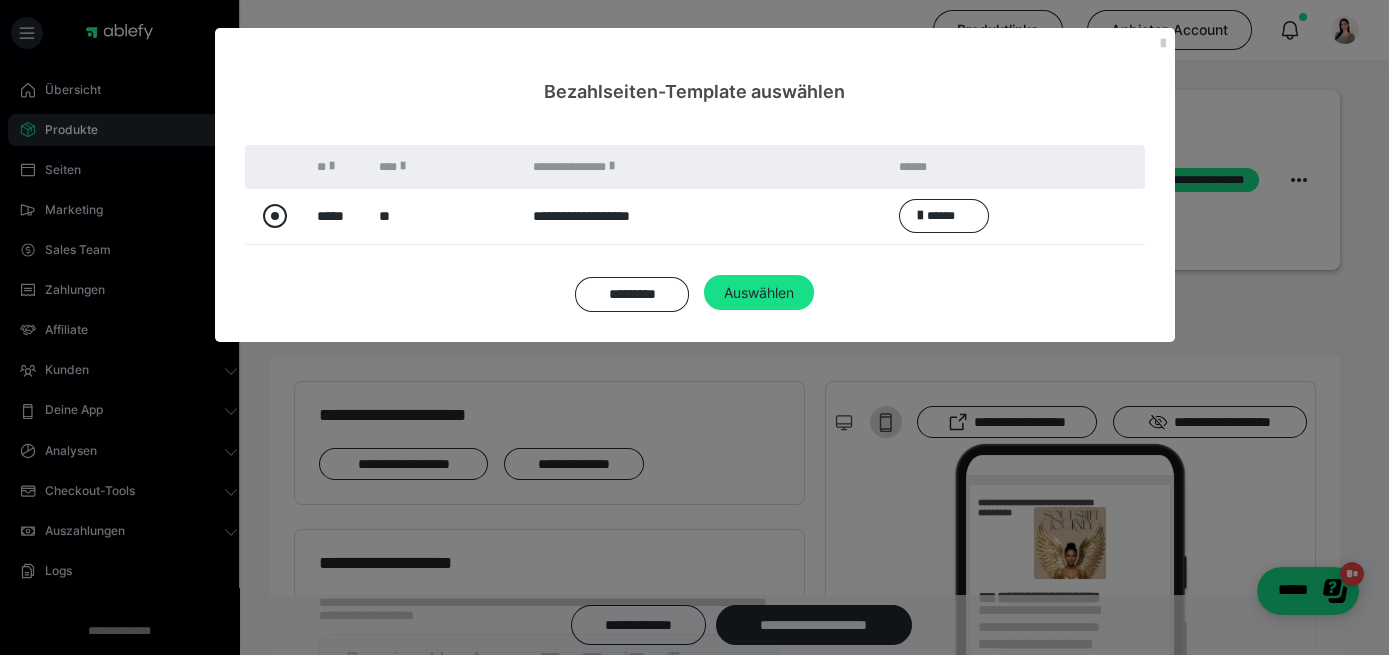 click at bounding box center [275, 216] 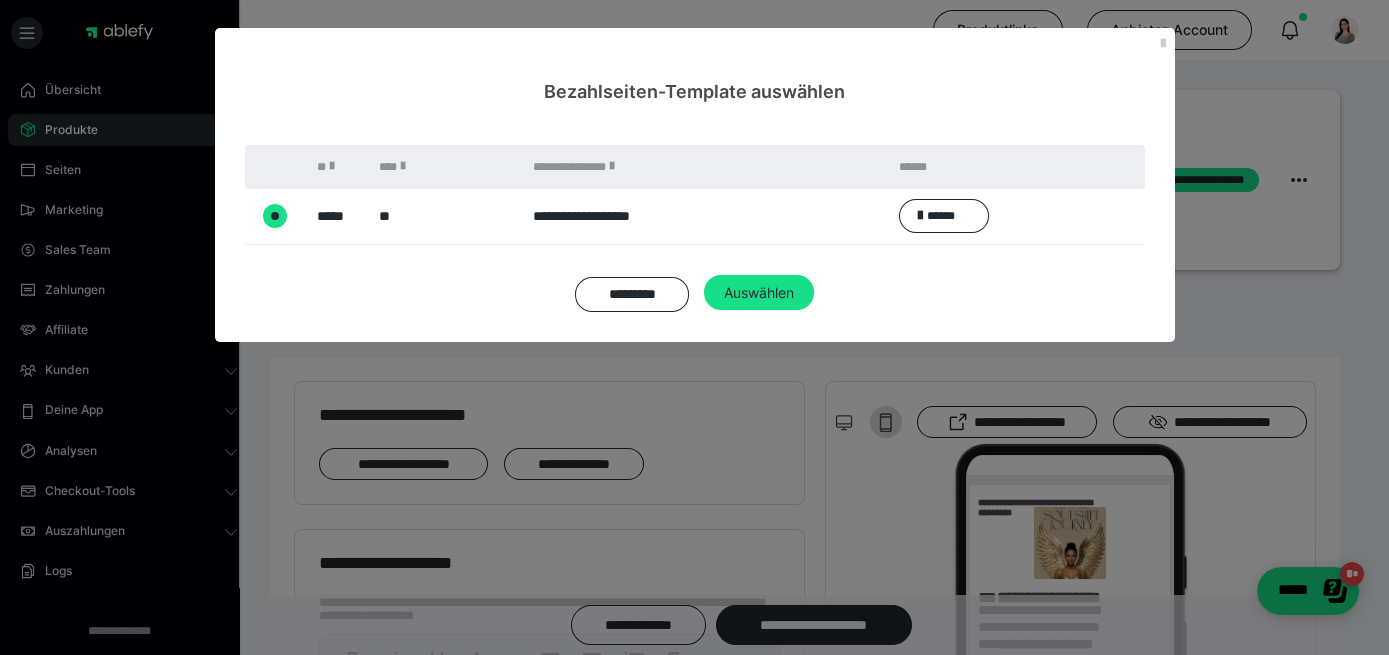 radio on "****" 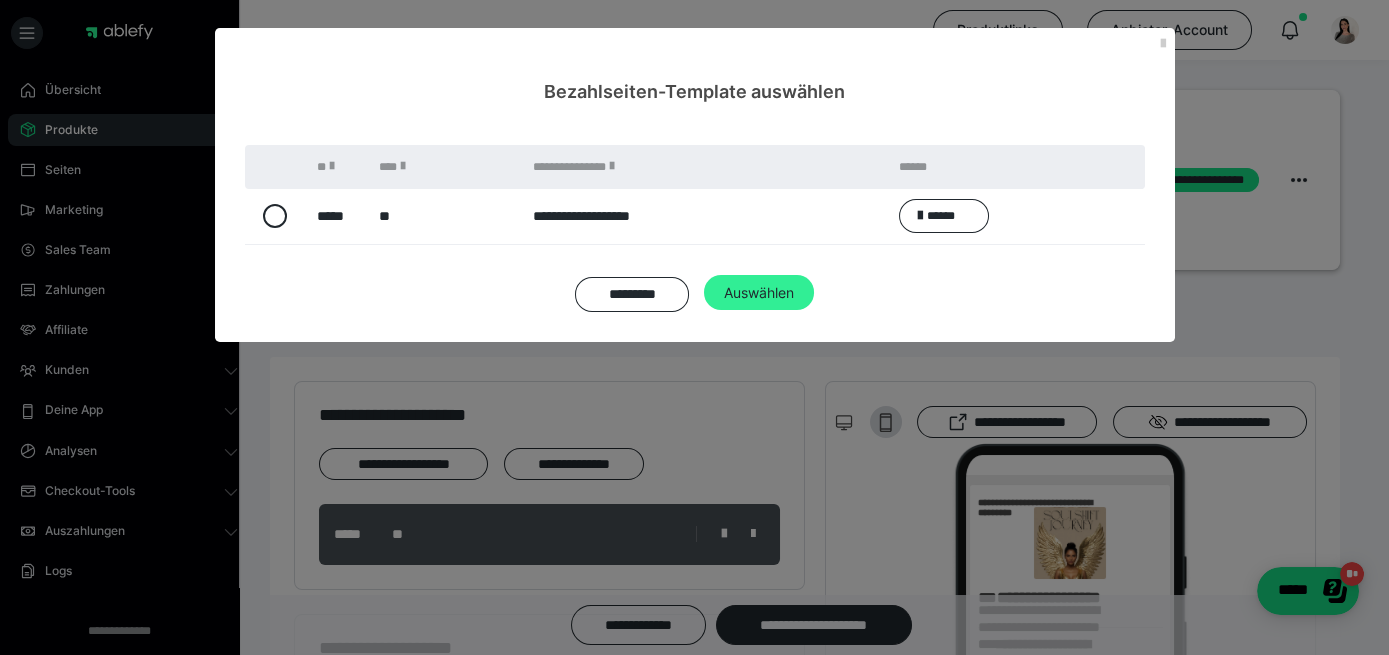 click on "Auswählen" at bounding box center [759, 293] 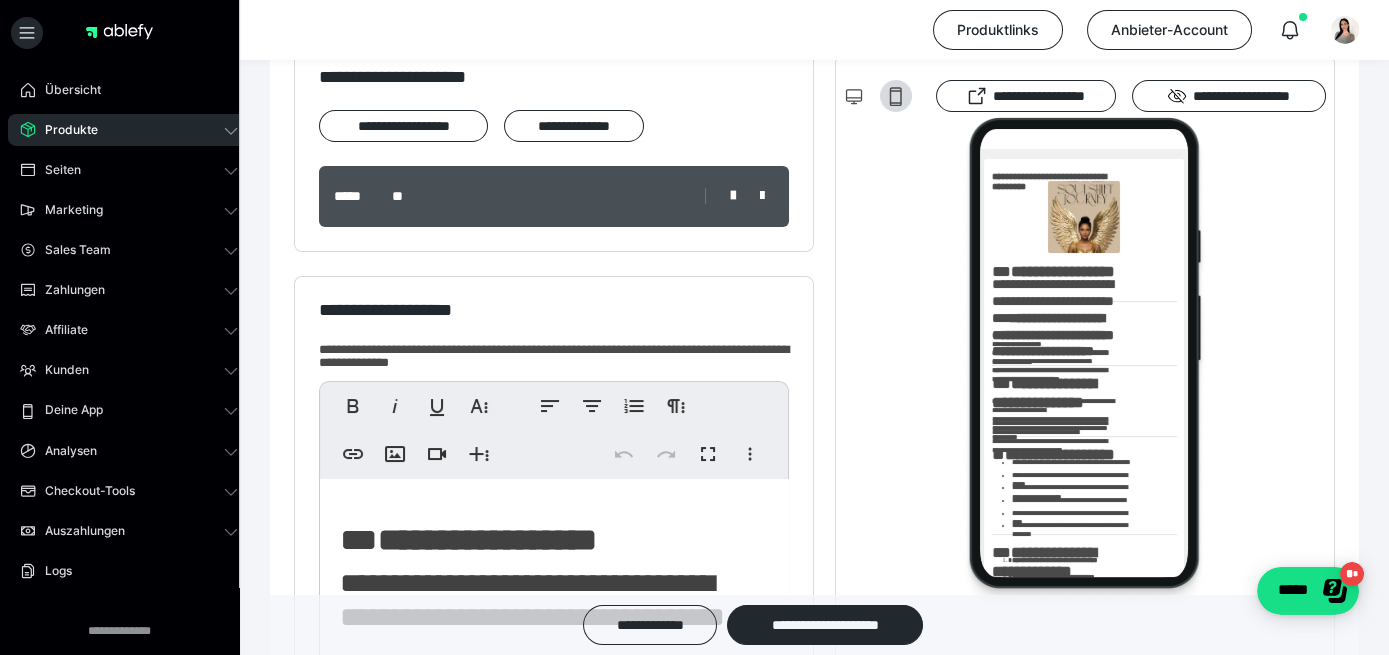 scroll, scrollTop: 423, scrollLeft: 0, axis: vertical 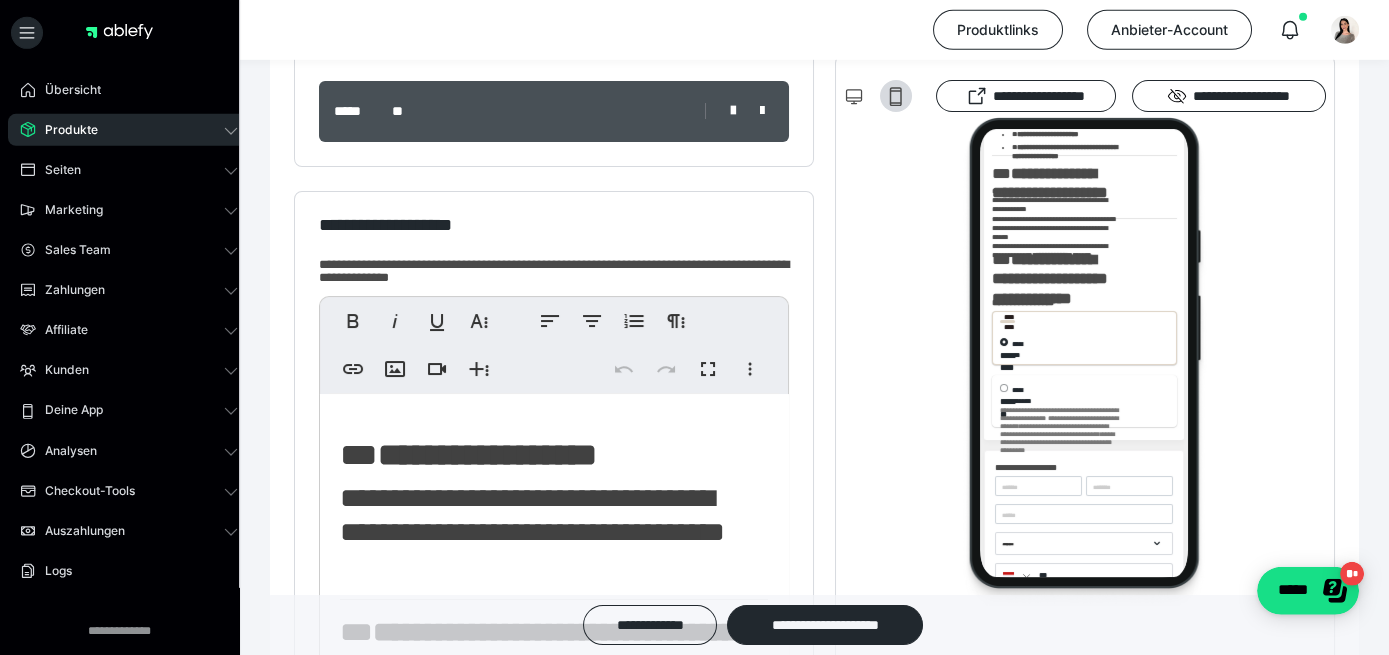 click on "**********" at bounding box center (1085, 382) 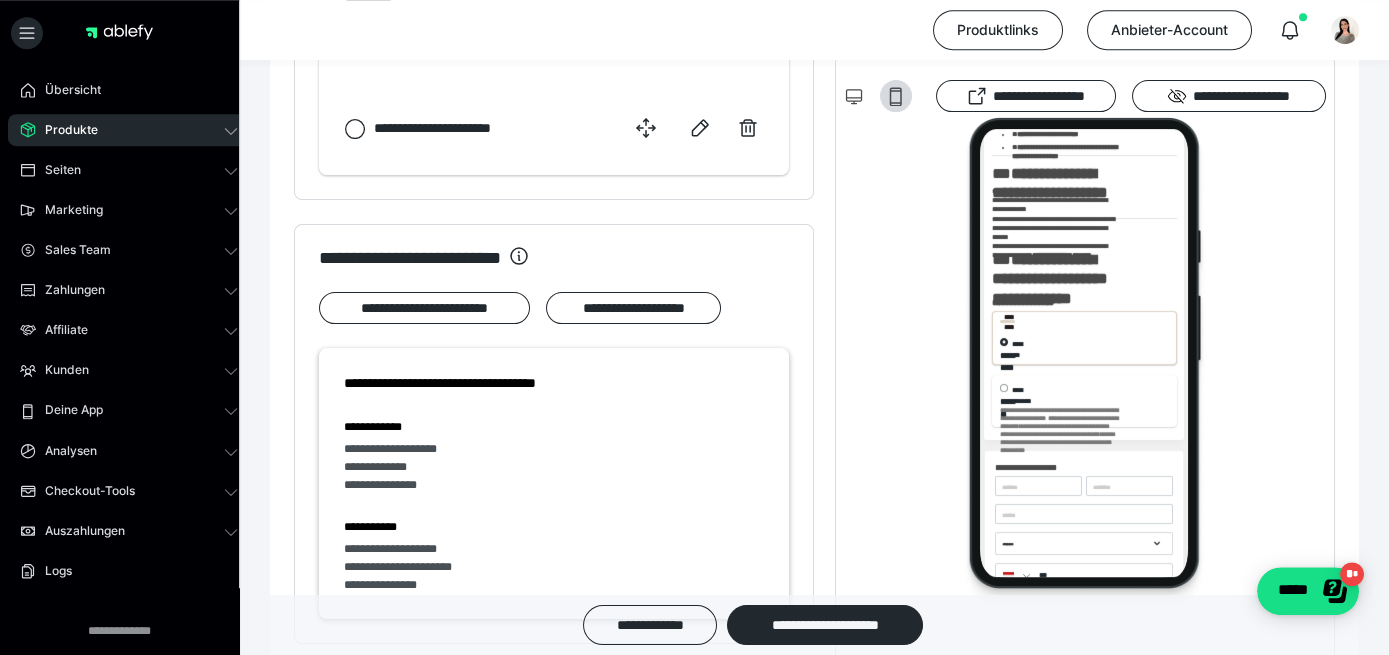 scroll, scrollTop: 1652, scrollLeft: 0, axis: vertical 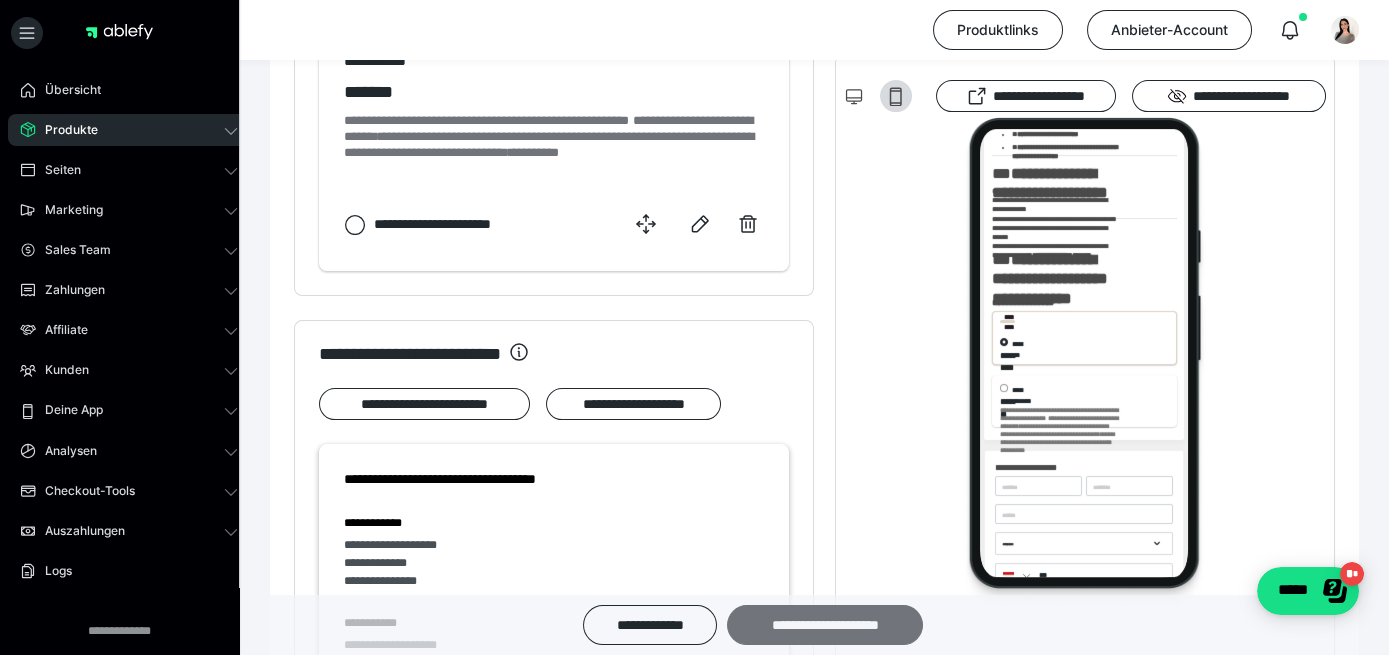 click on "**********" at bounding box center (825, 625) 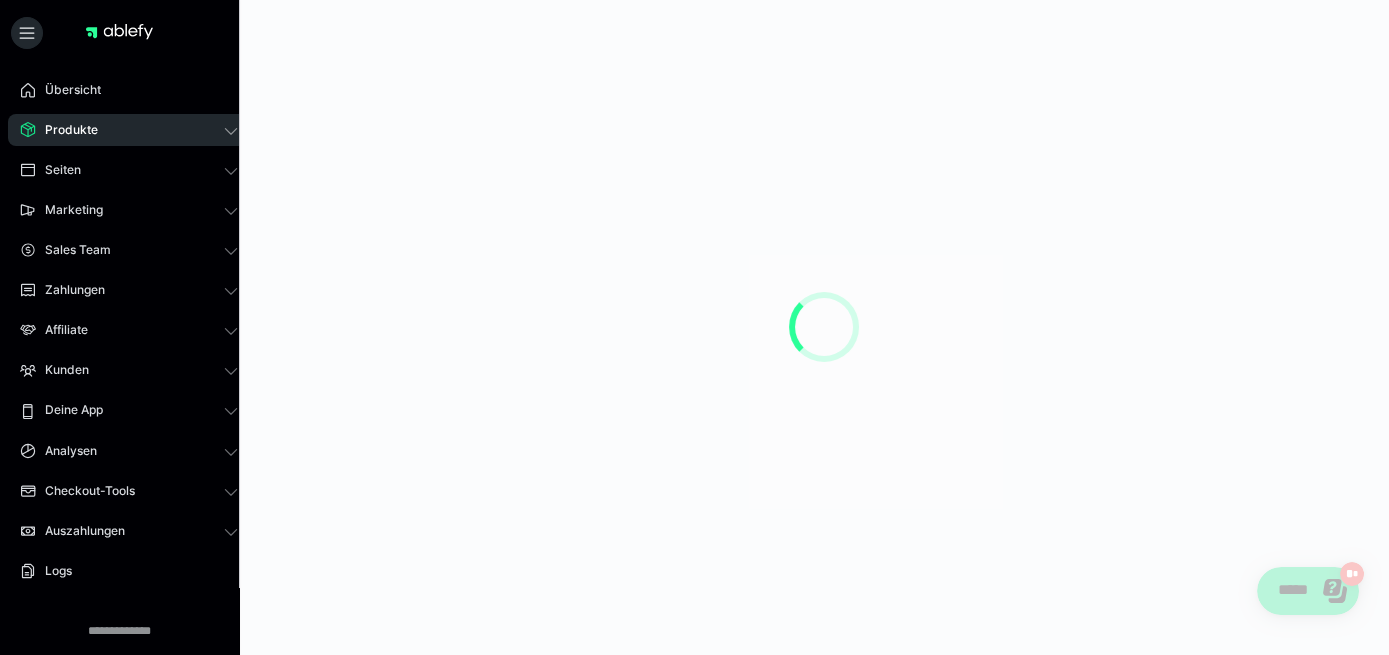 scroll, scrollTop: 0, scrollLeft: 0, axis: both 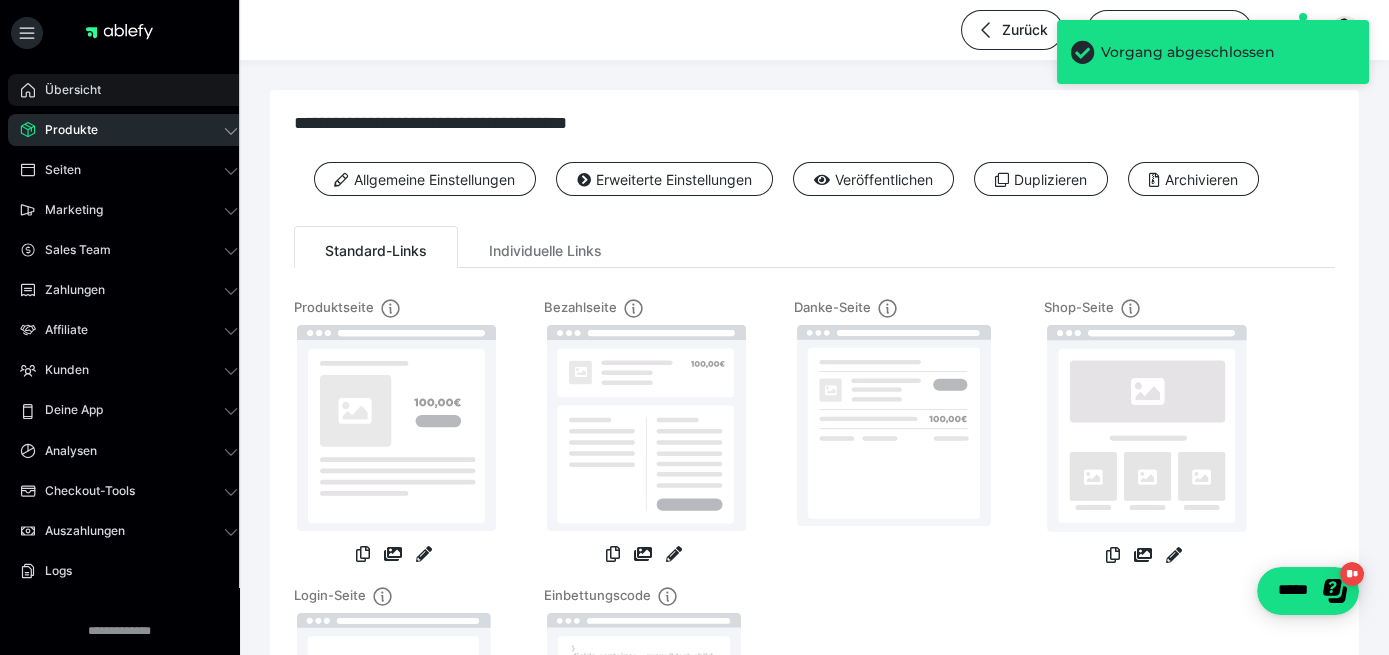 click on "Übersicht" at bounding box center [129, 90] 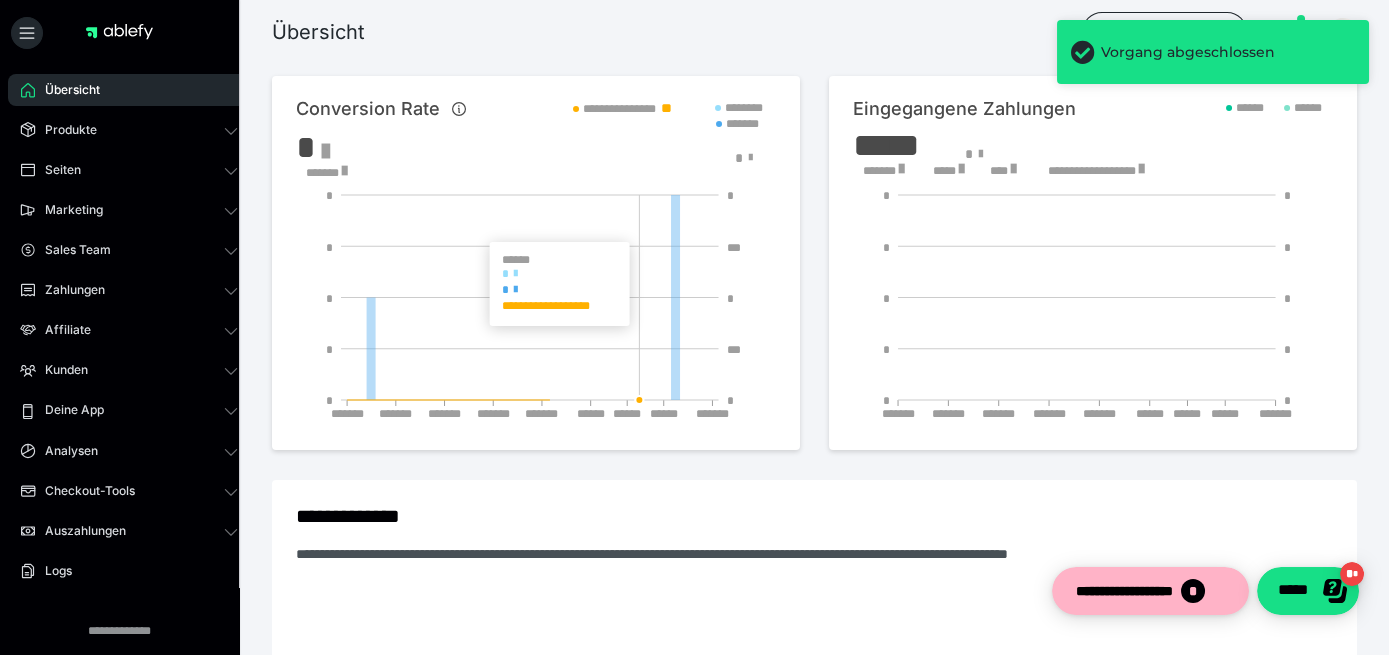 scroll, scrollTop: 0, scrollLeft: 0, axis: both 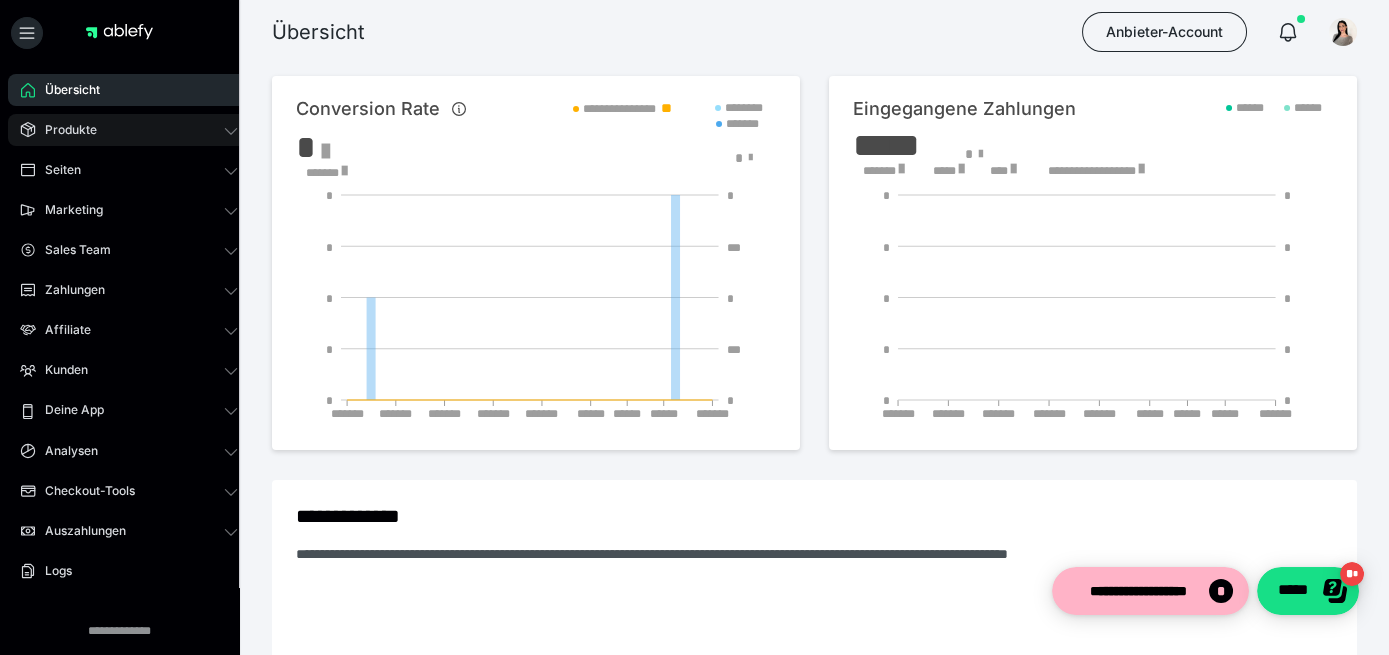click on "Produkte" at bounding box center (129, 130) 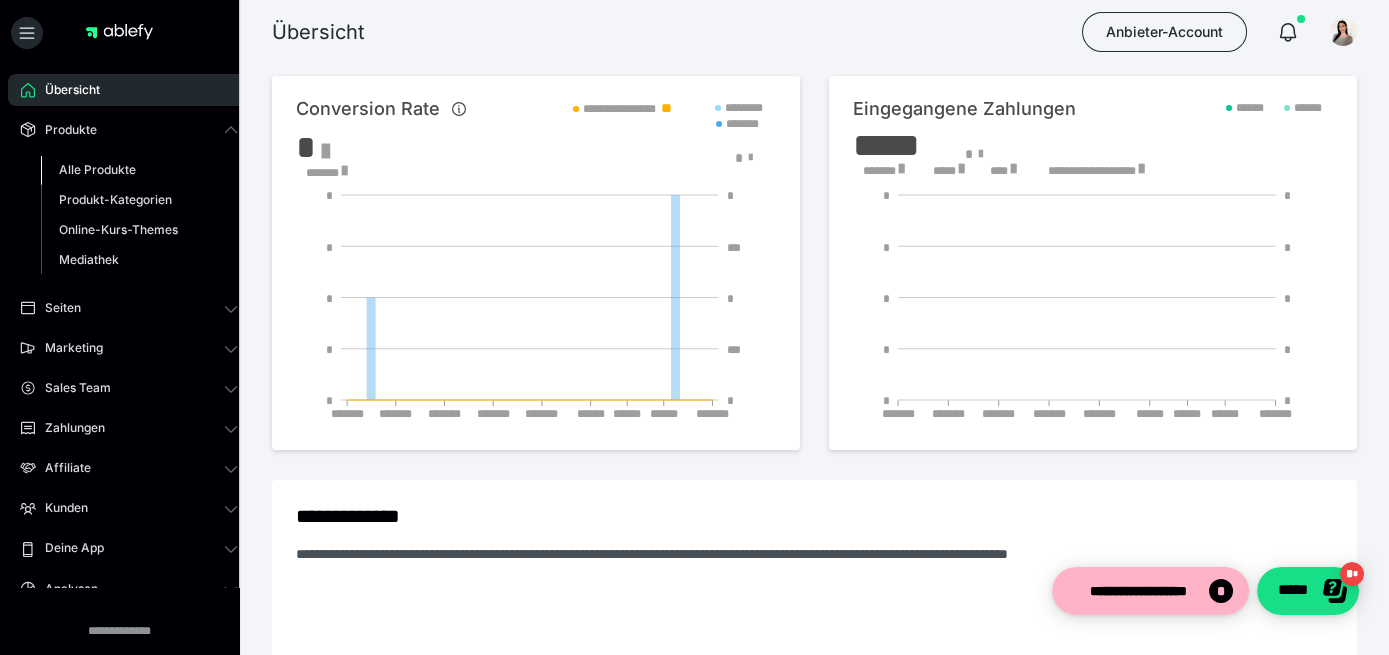 click on "Alle Produkte" at bounding box center [139, 170] 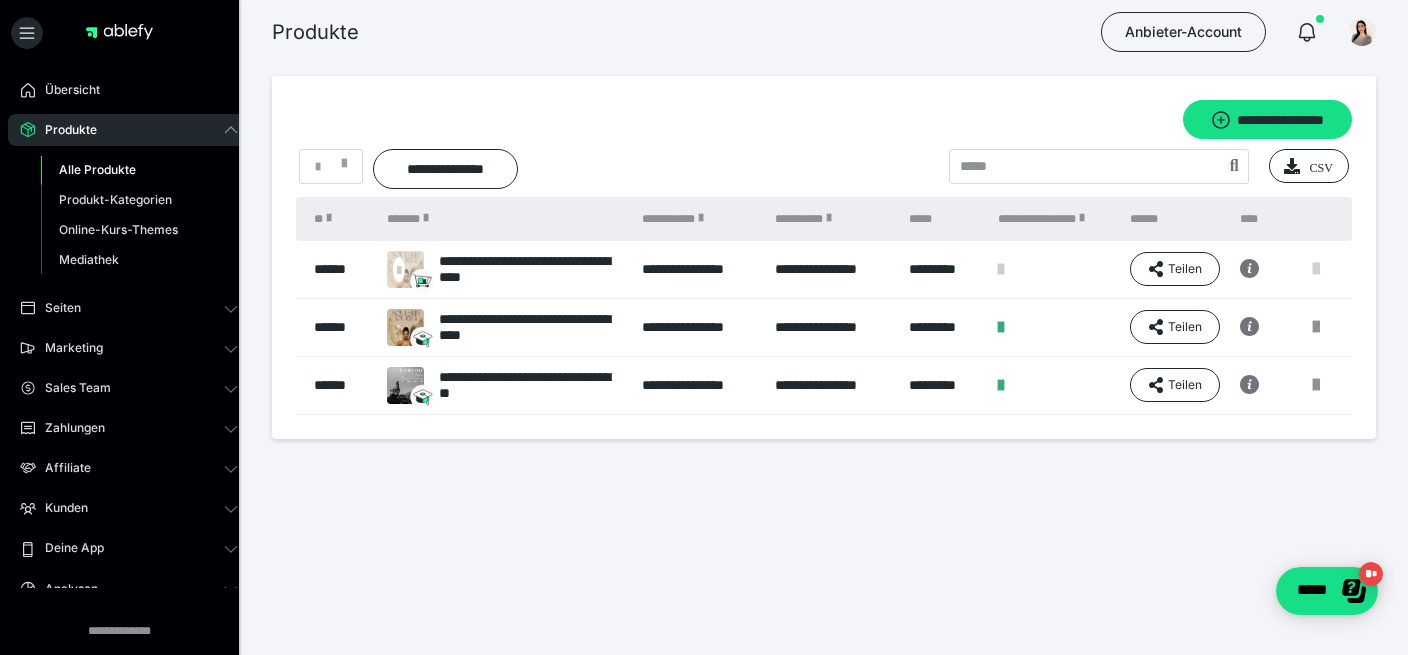 click at bounding box center [1316, 269] 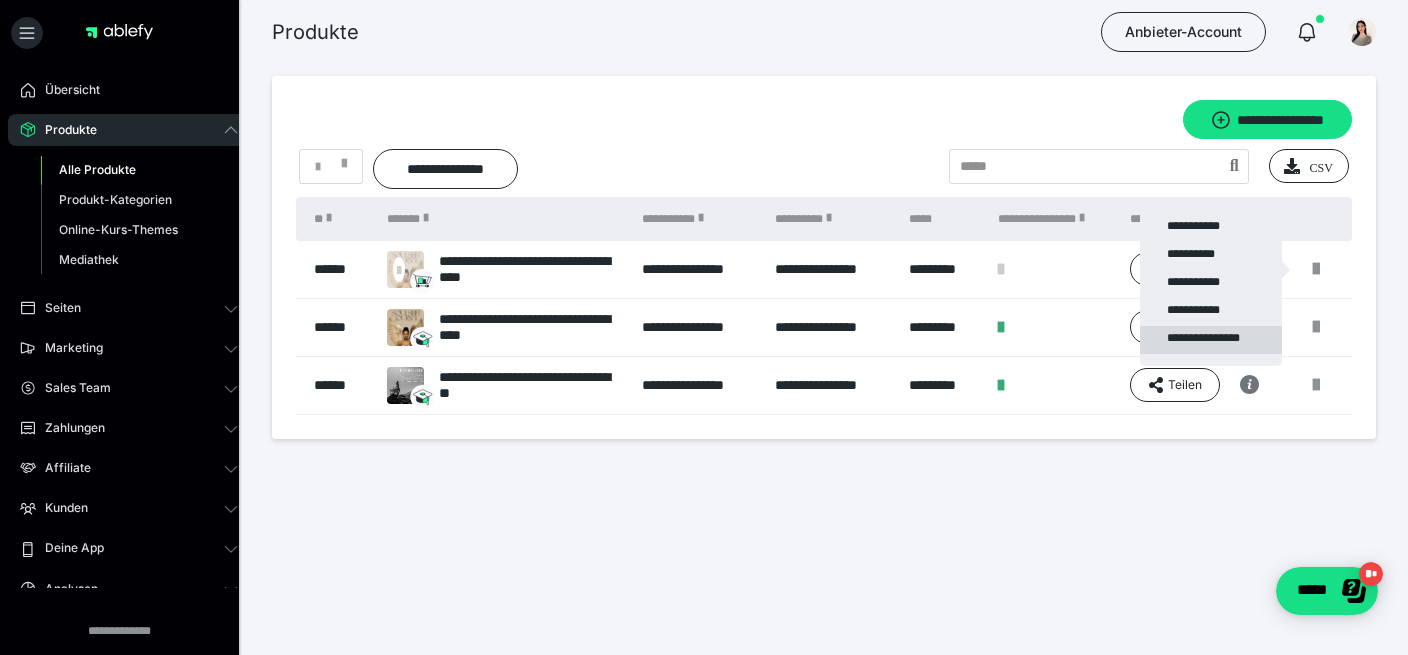 click on "**********" at bounding box center [1211, 340] 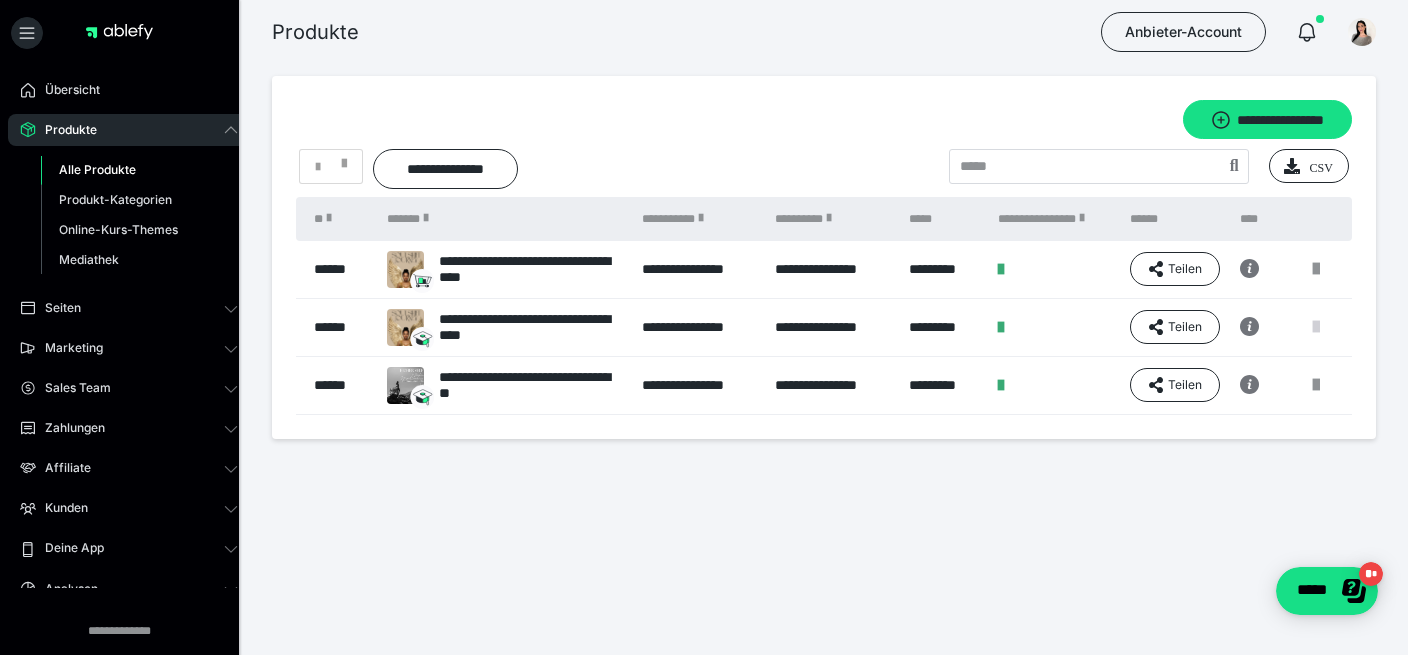 click at bounding box center [1316, 327] 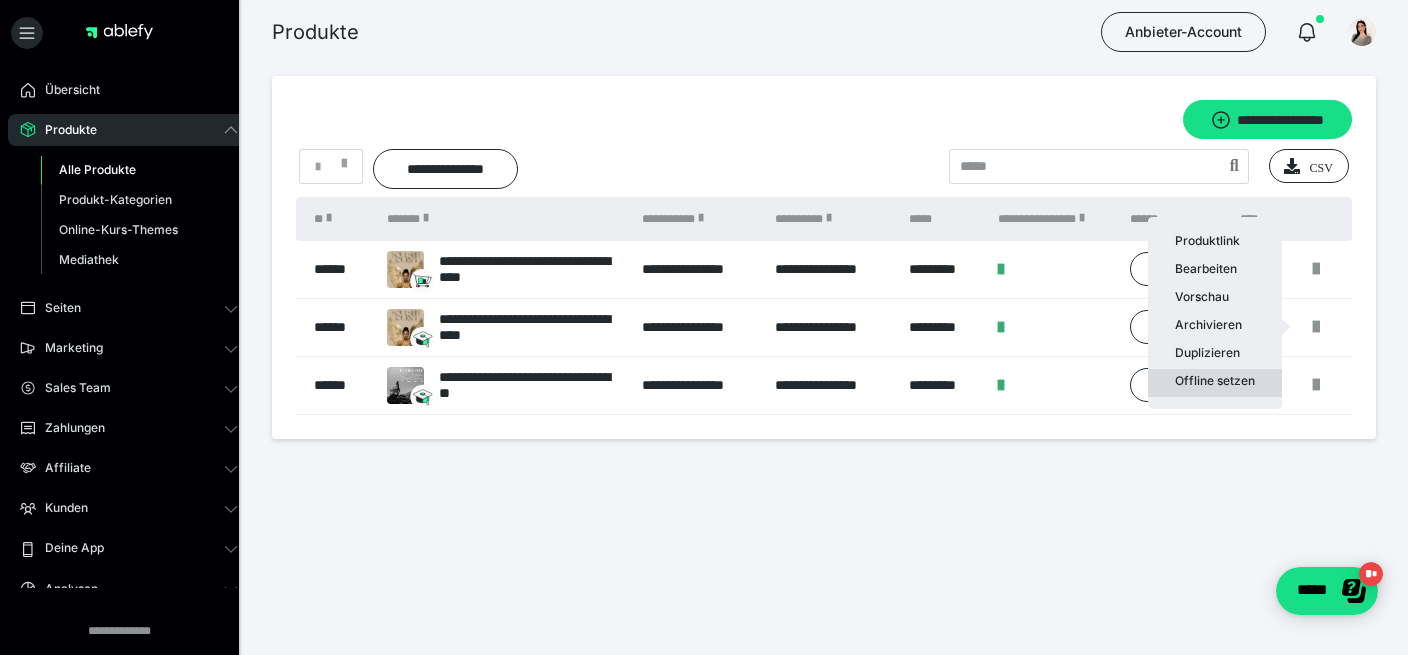 click on "Offline setzen" at bounding box center [1215, 383] 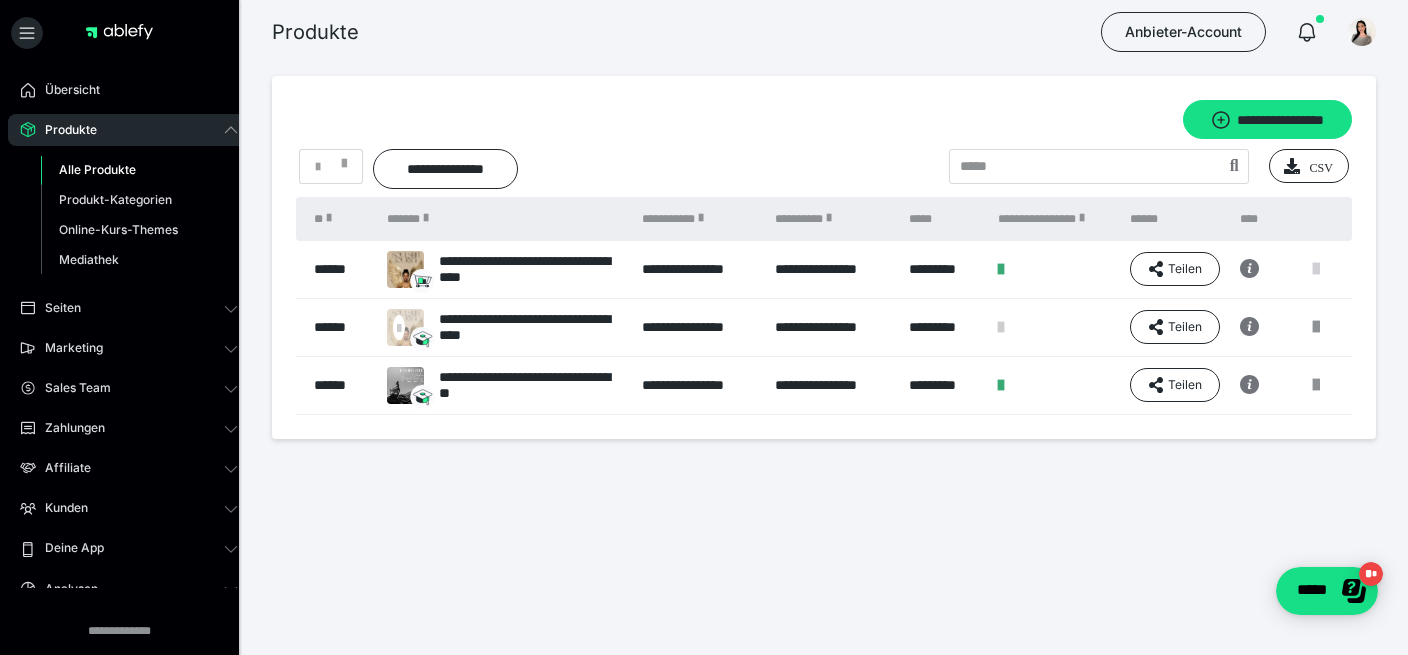 click at bounding box center (1316, 269) 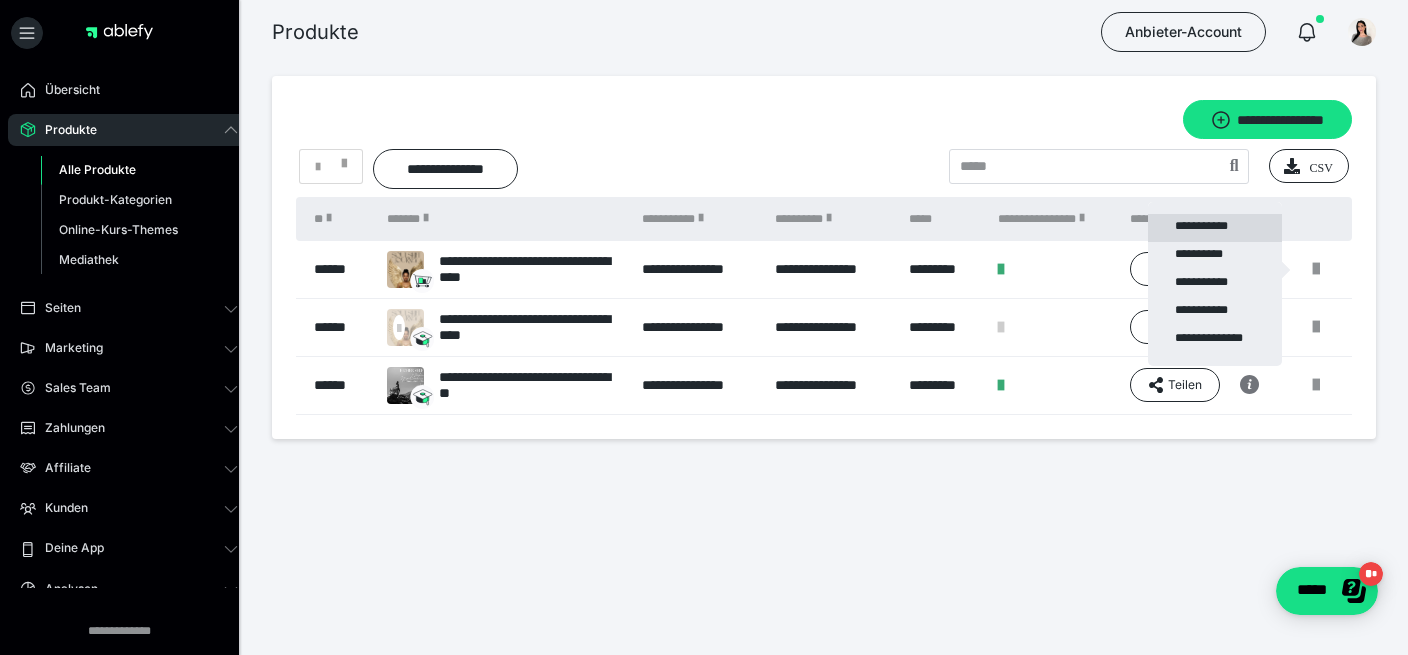 click on "**********" at bounding box center [1215, 228] 